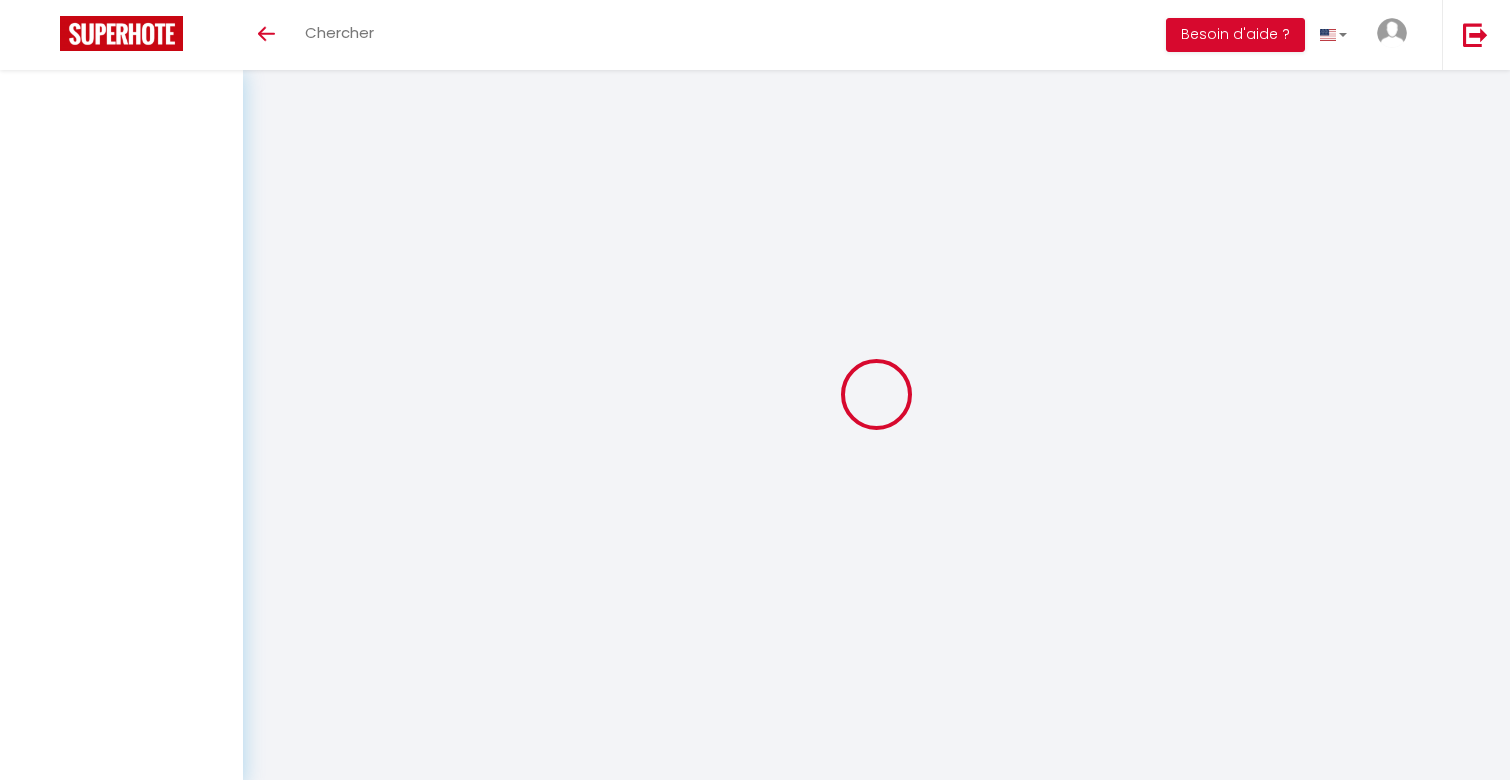 scroll, scrollTop: 0, scrollLeft: 0, axis: both 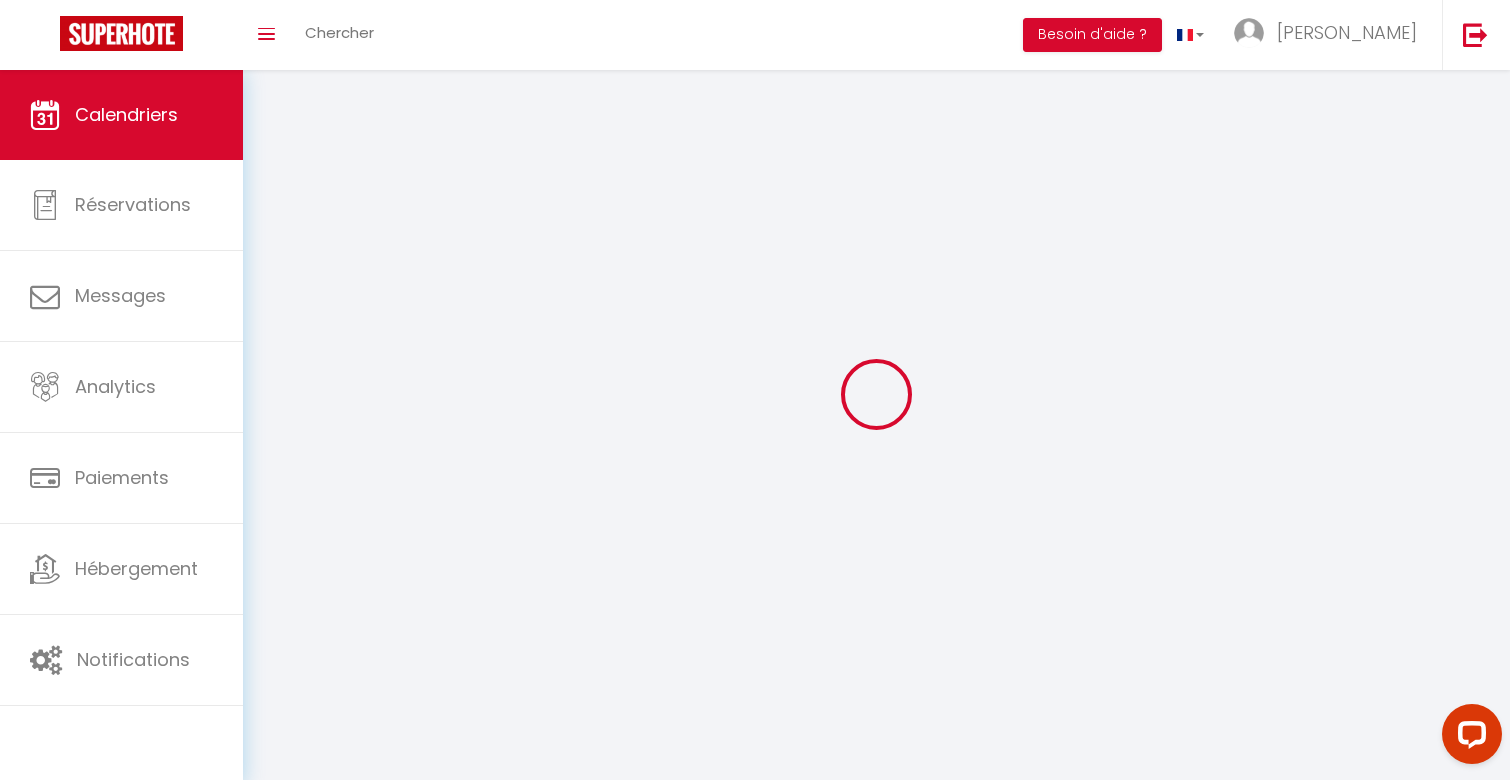 select 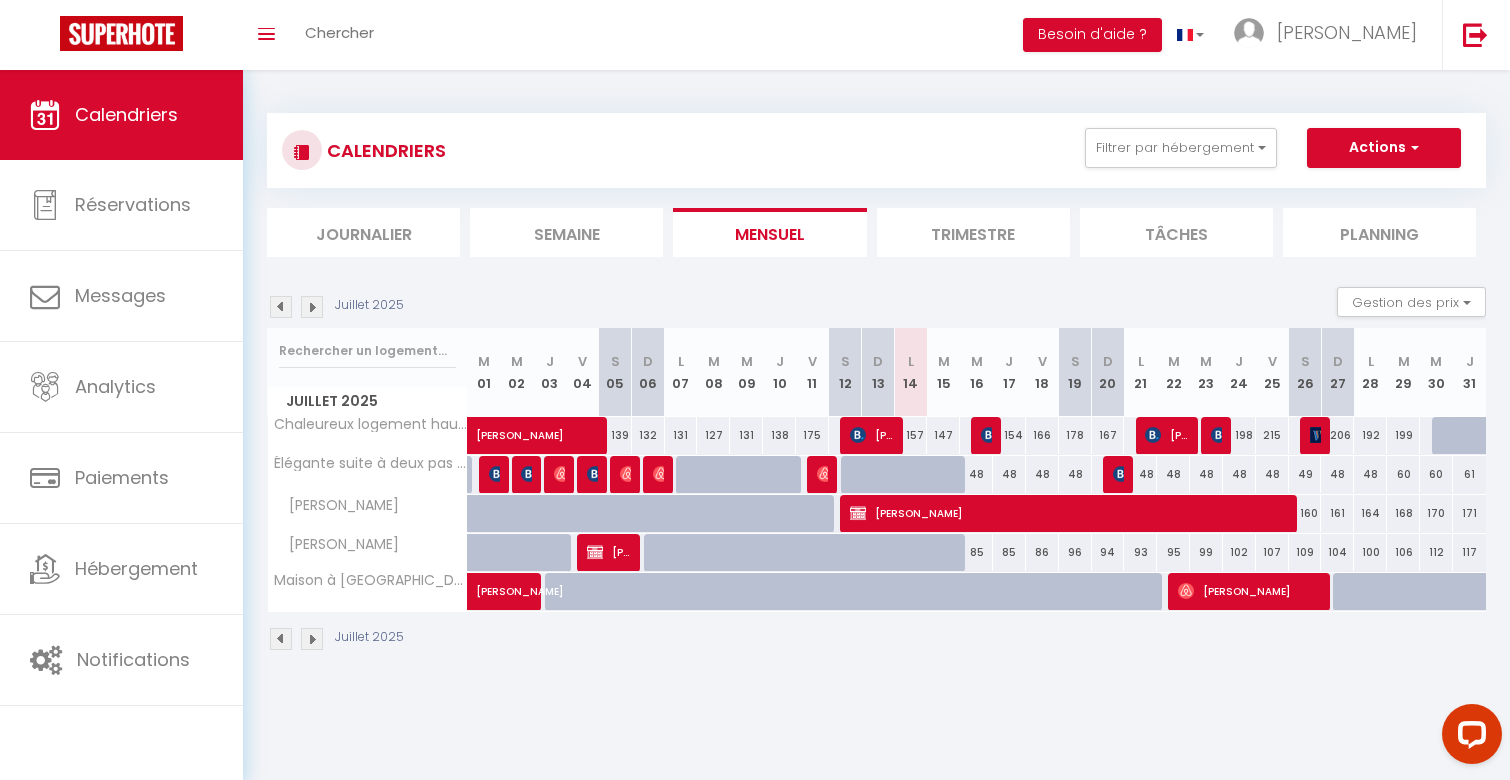 click at bounding box center (989, 435) 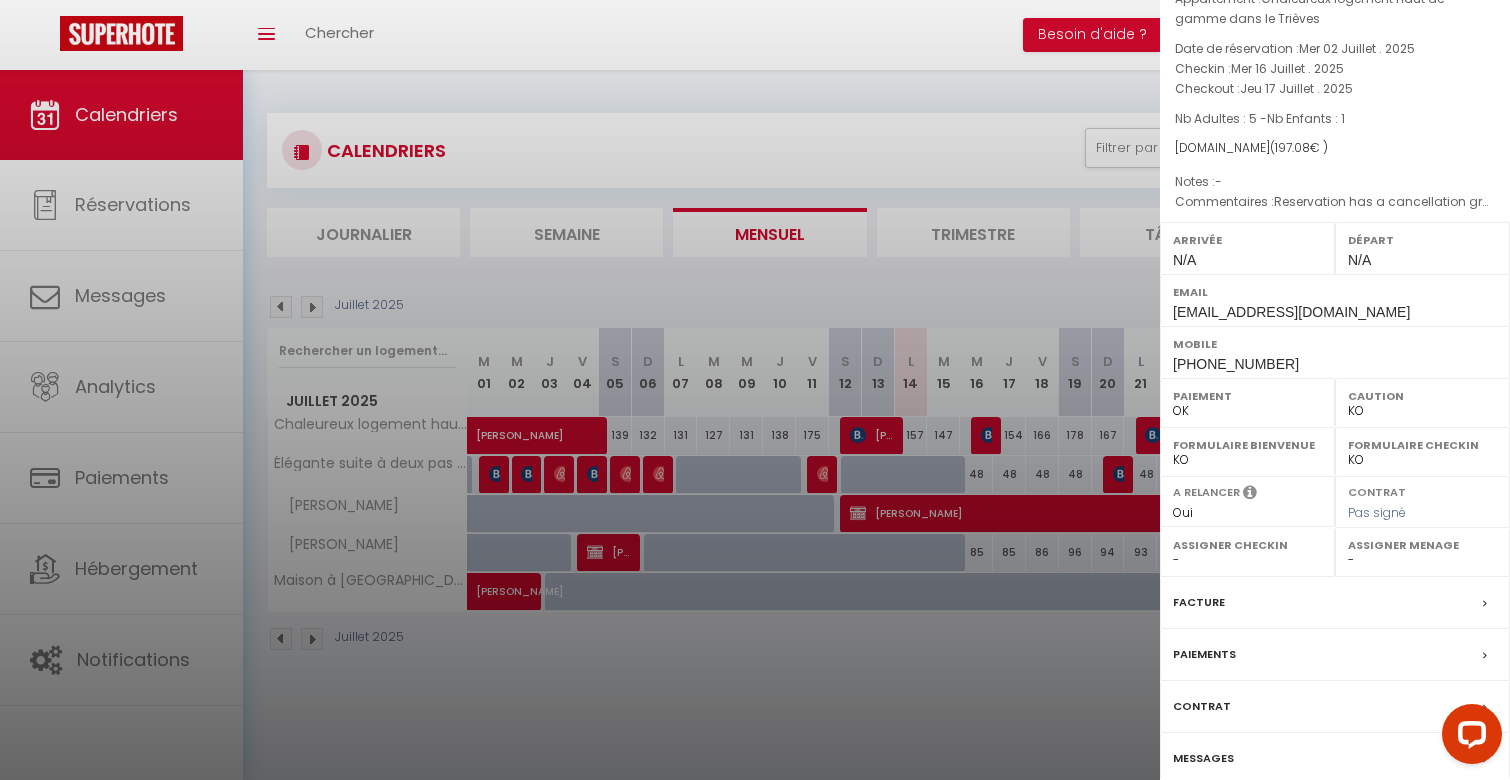 scroll, scrollTop: 102, scrollLeft: 0, axis: vertical 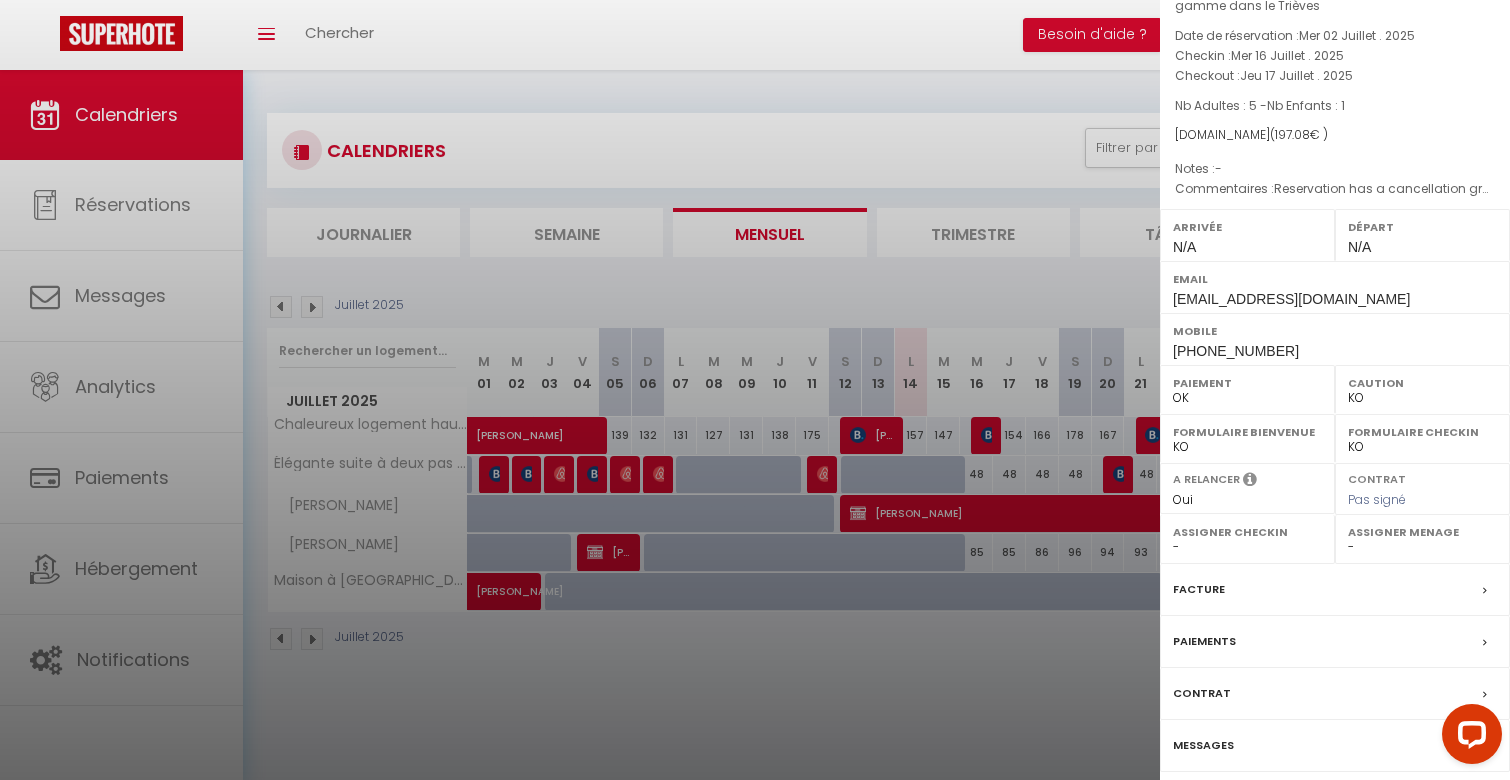 click at bounding box center (755, 390) 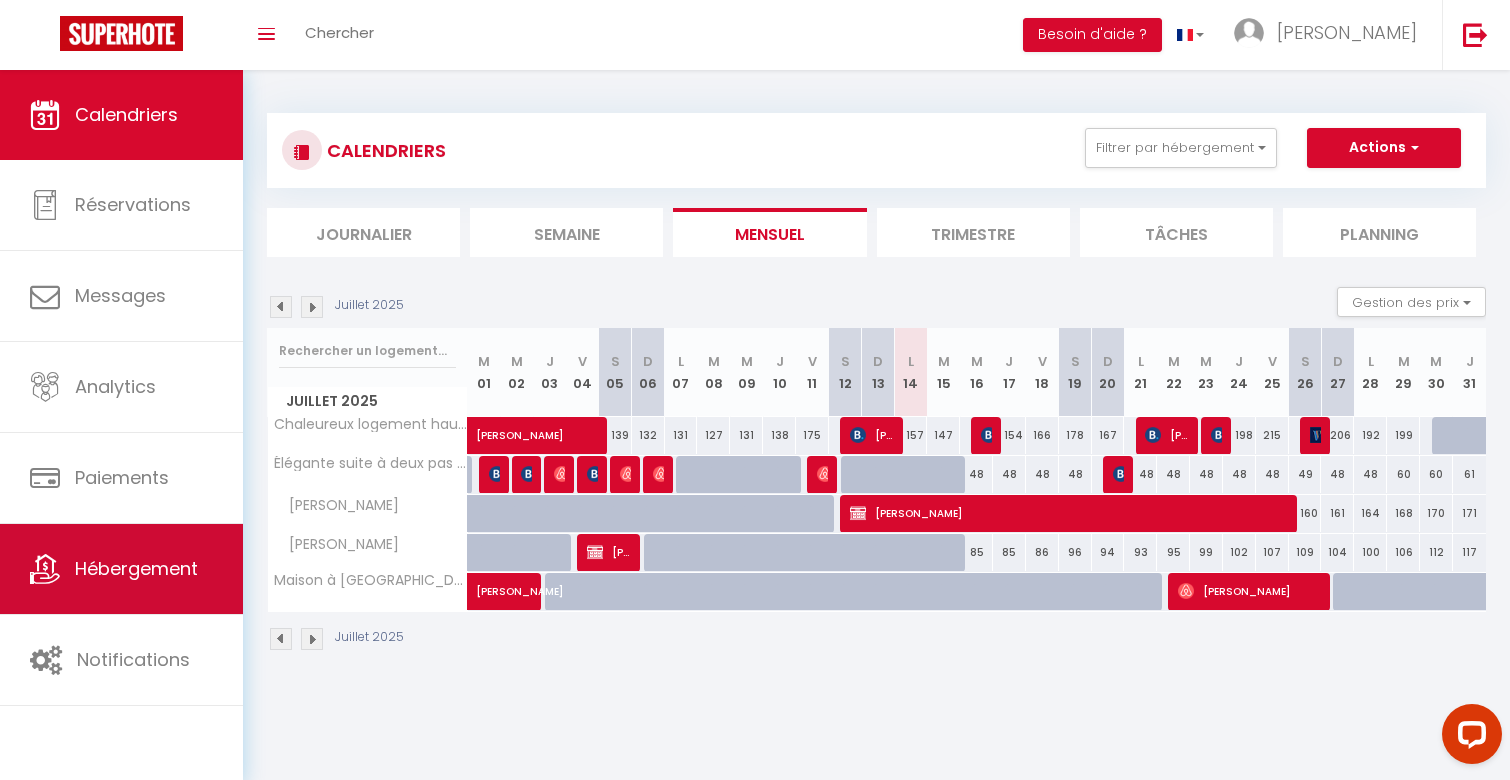 click on "Hébergement" at bounding box center (121, 569) 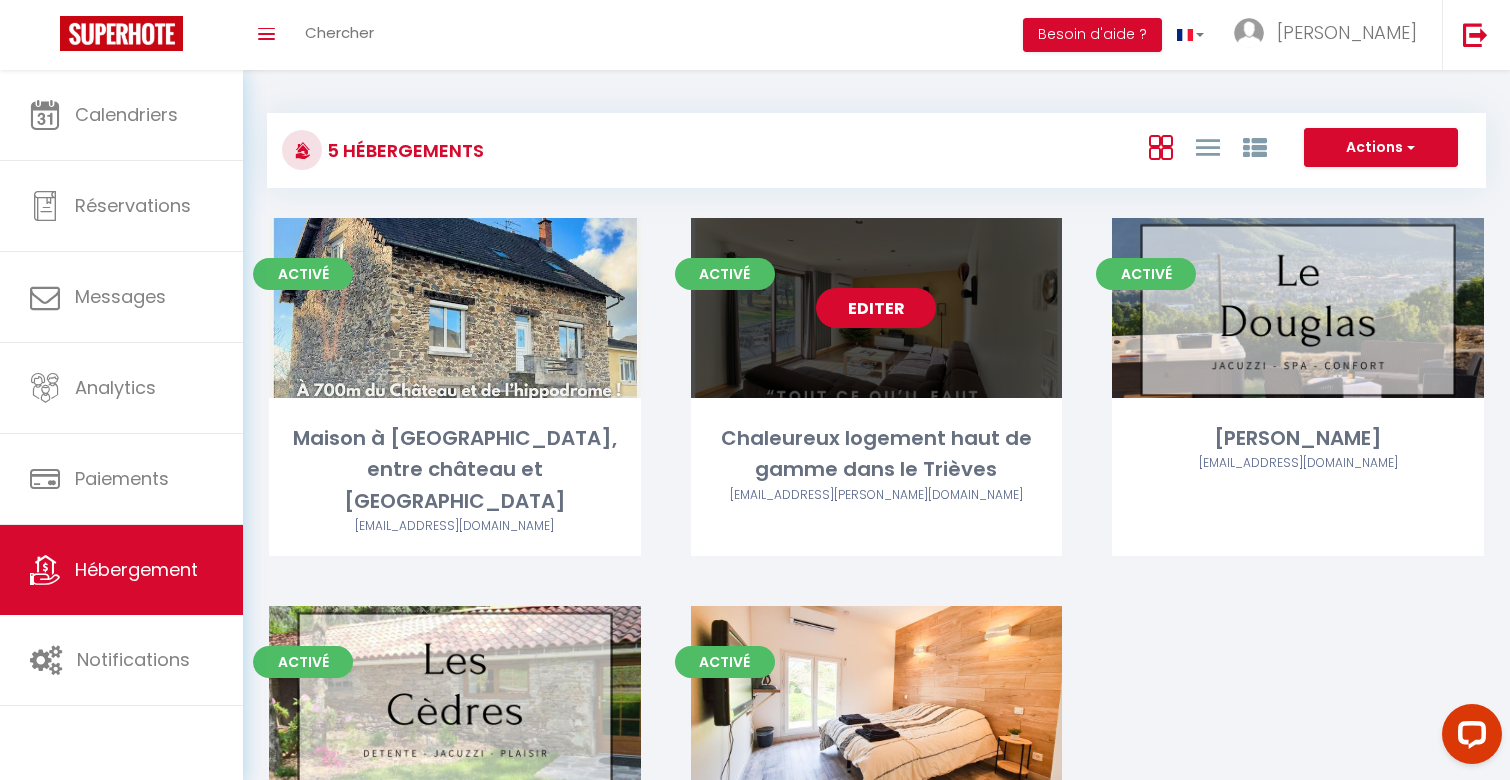 click on "Editer" at bounding box center (876, 308) 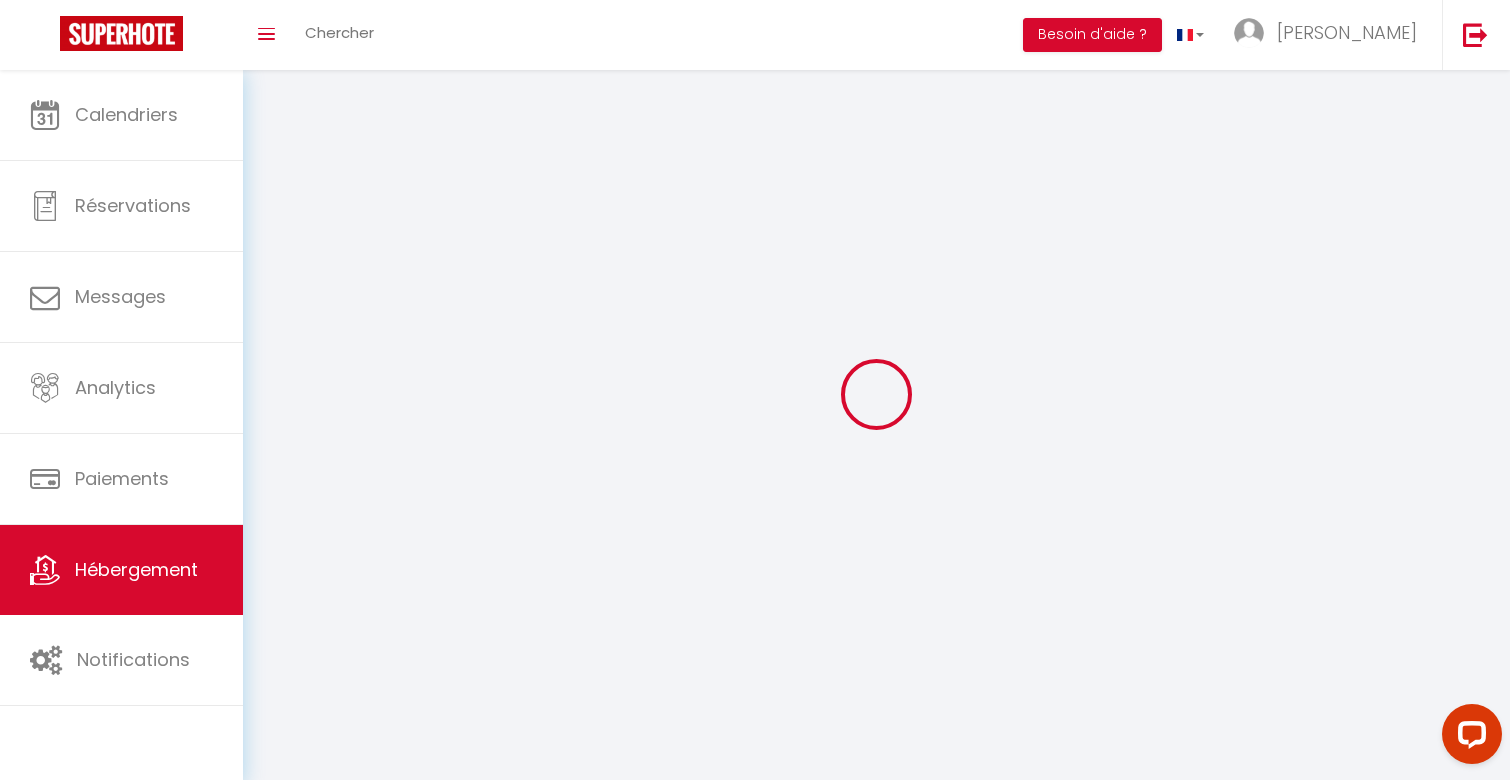 select 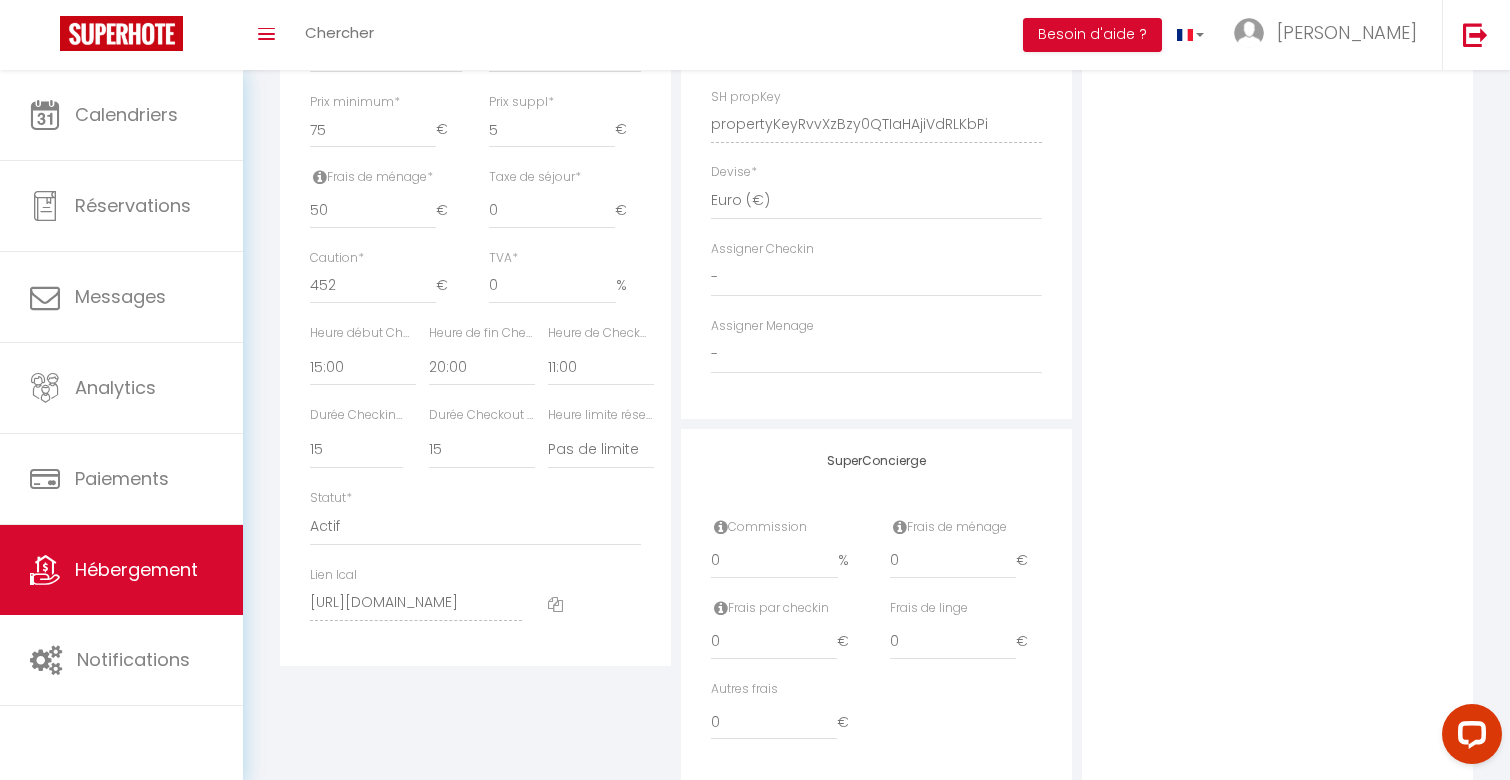 checkbox on "false" 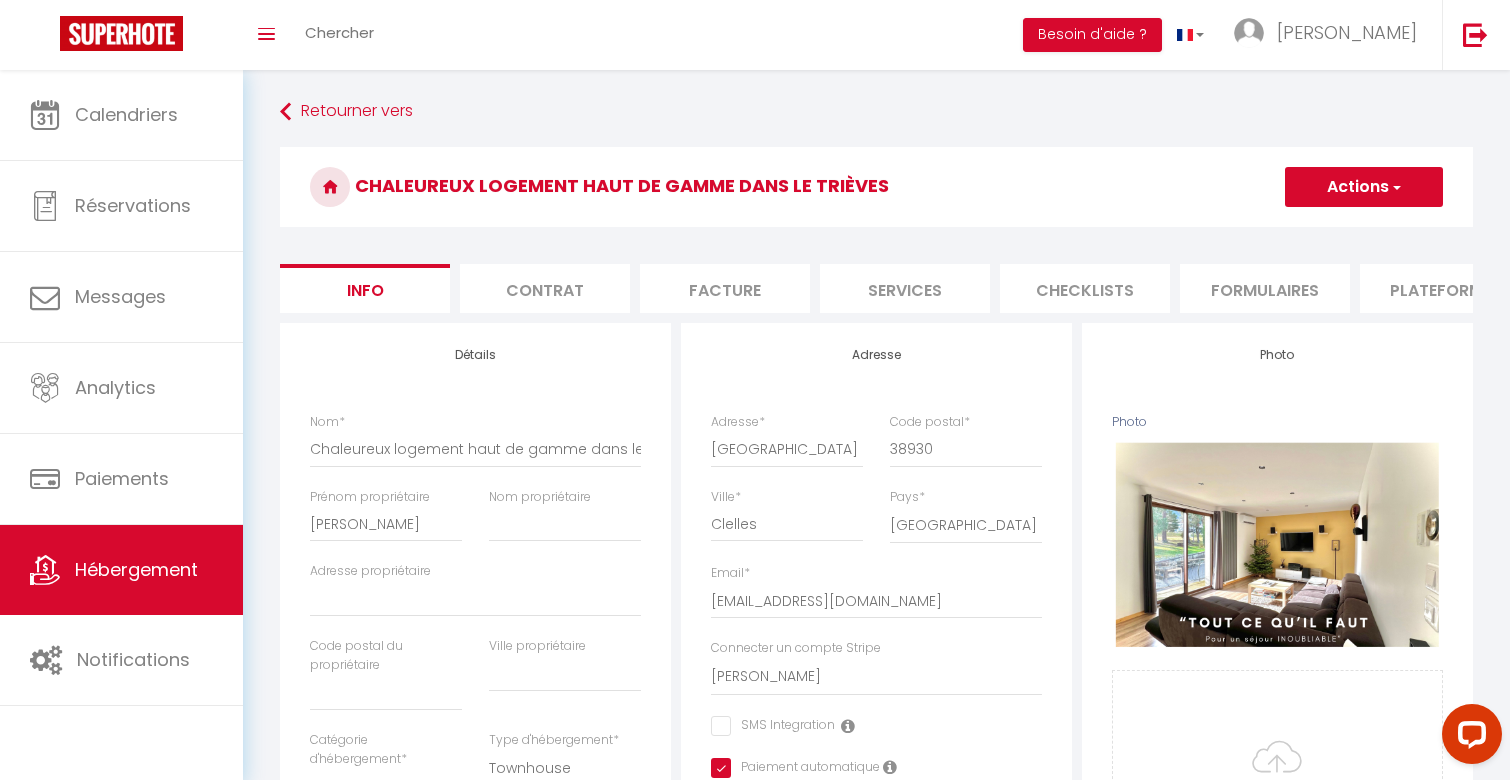 scroll, scrollTop: 0, scrollLeft: 0, axis: both 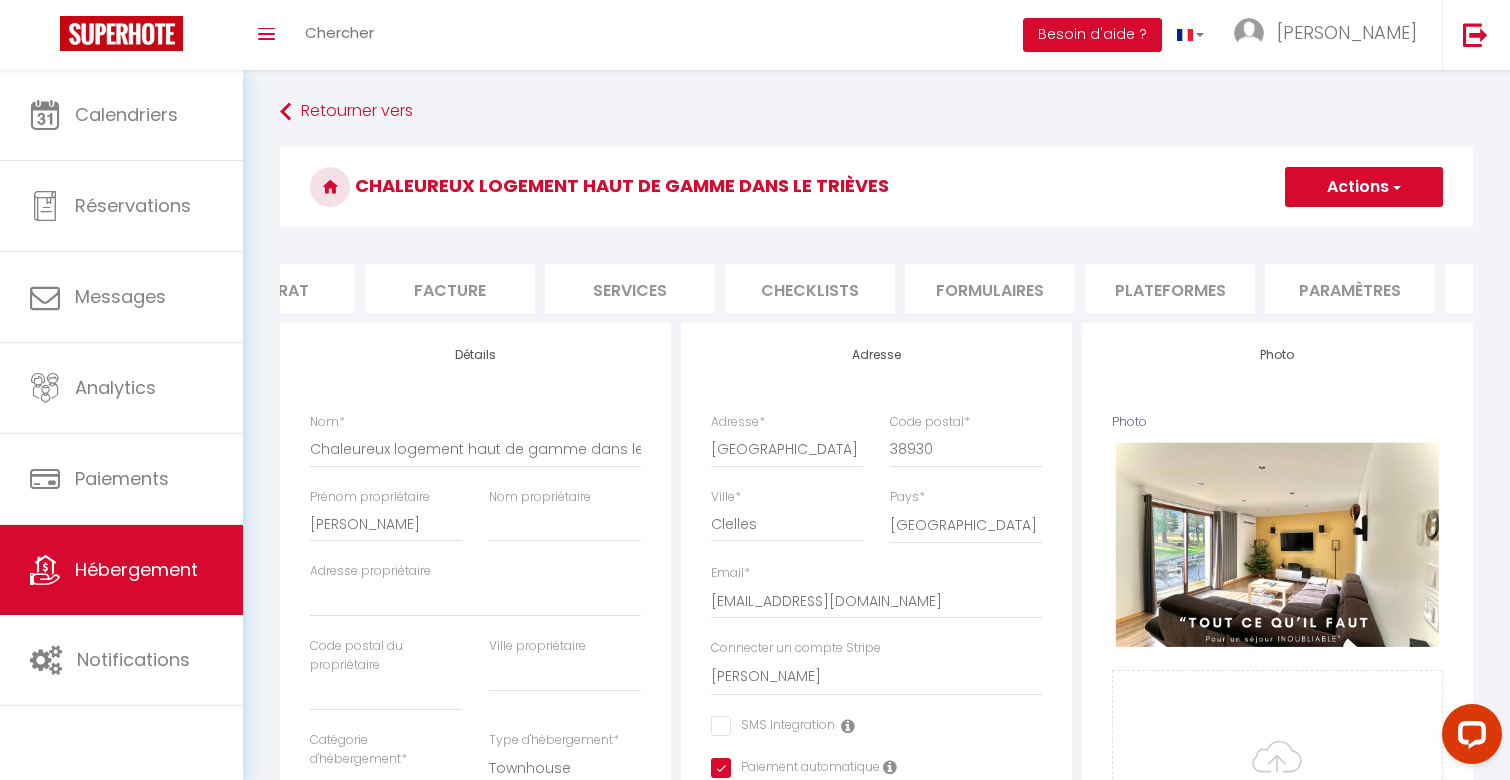 click on "Services" at bounding box center [630, 288] 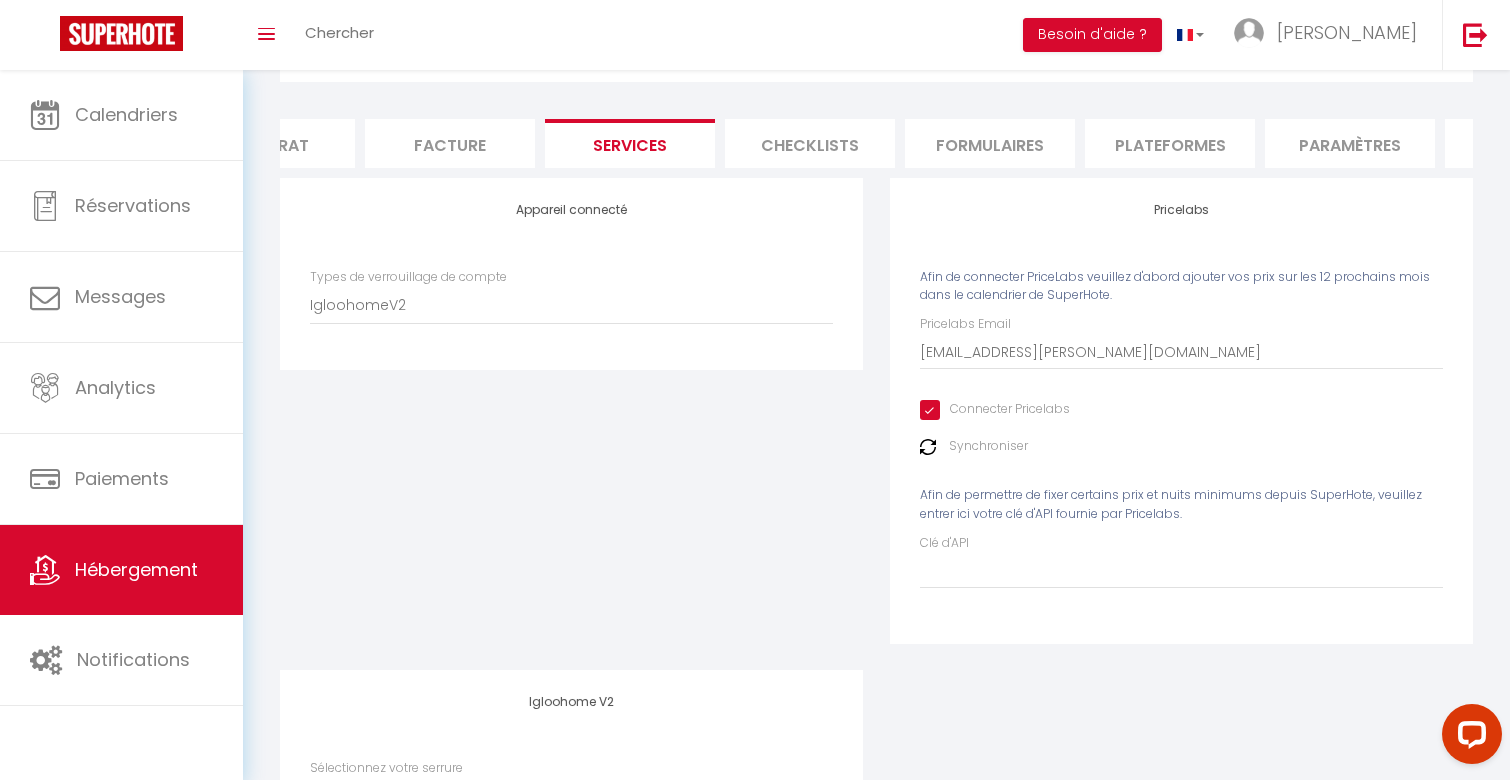scroll, scrollTop: 157, scrollLeft: 0, axis: vertical 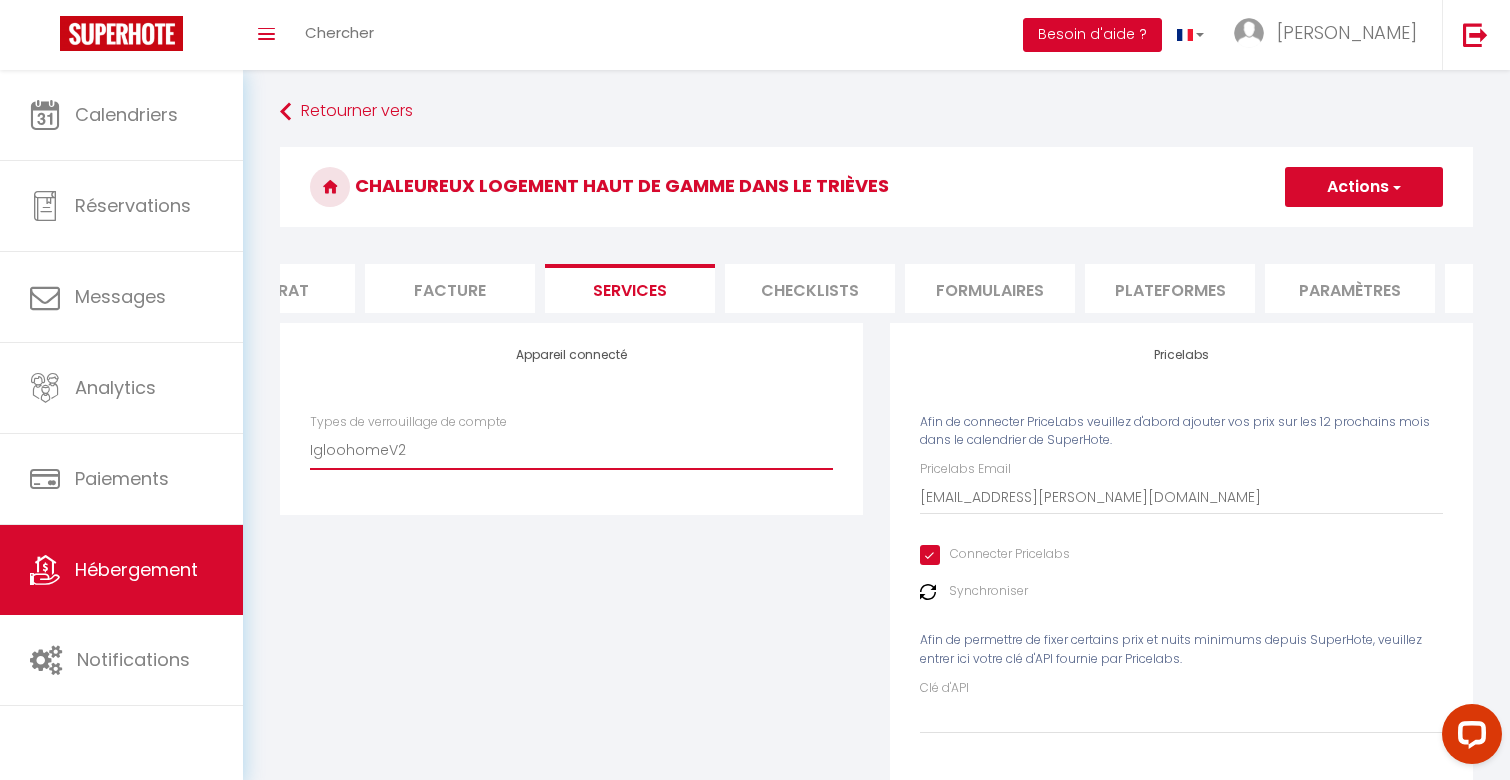 click on "Besoin d'aide ?" at bounding box center (1092, 35) 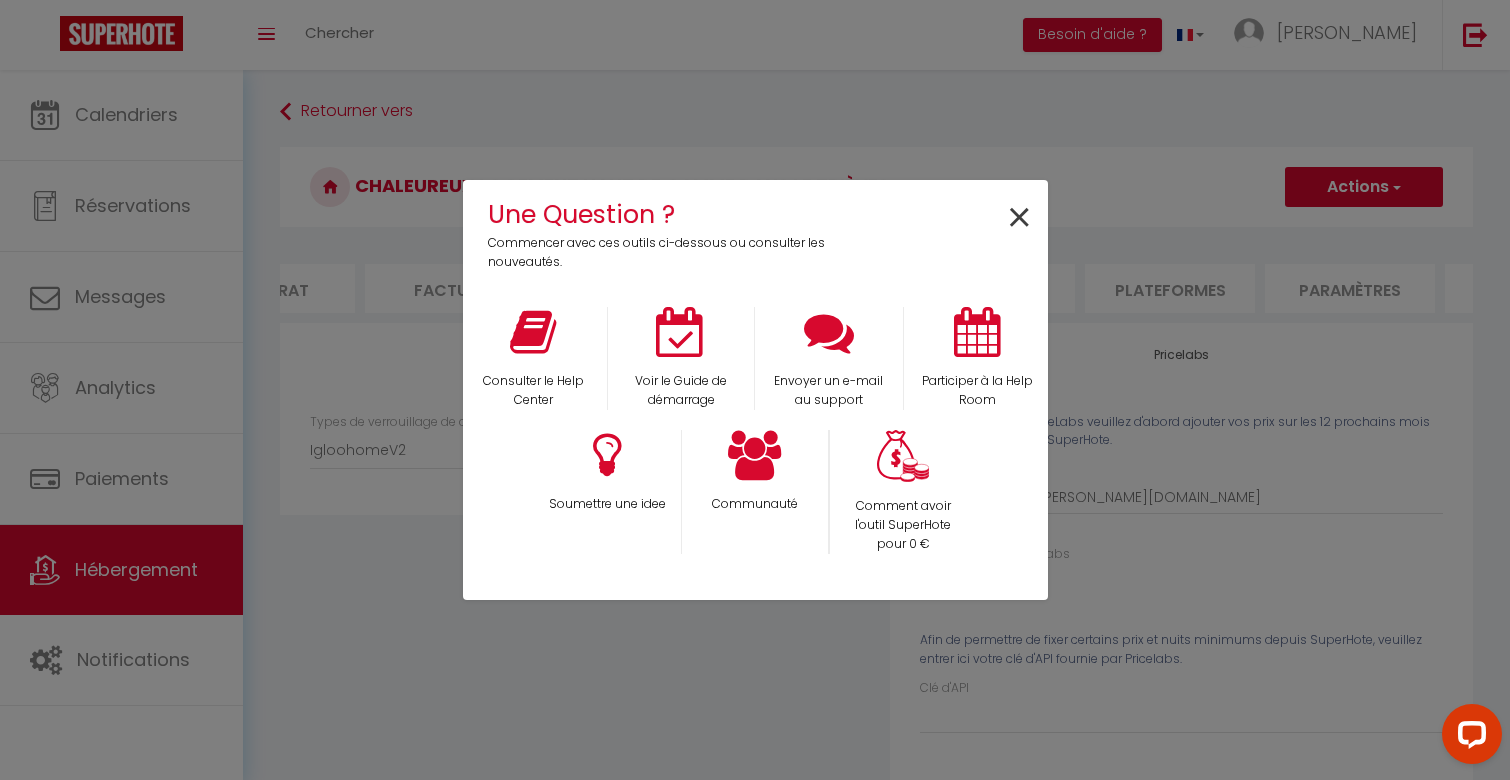 click on "×" at bounding box center [1019, 218] 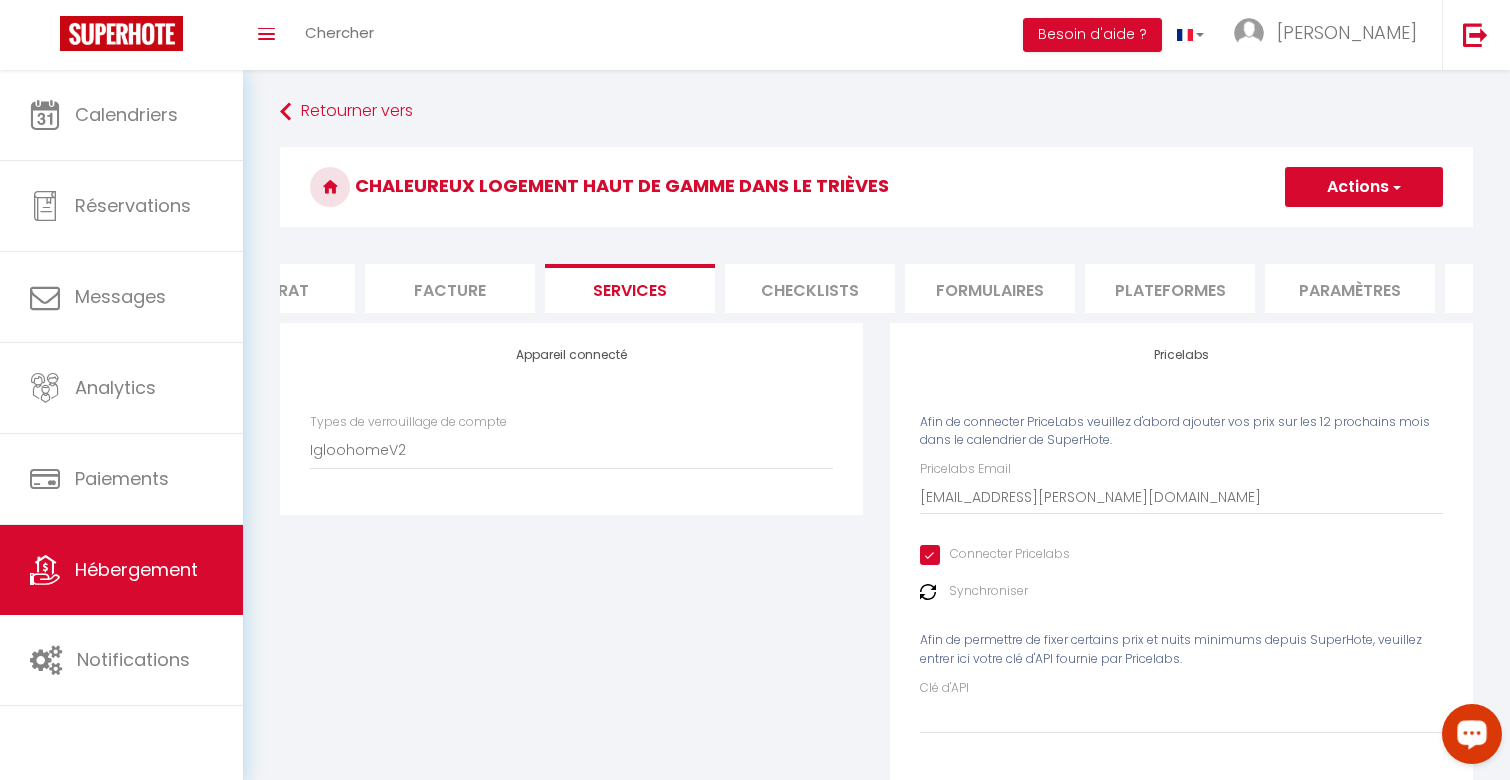 click at bounding box center [1472, 733] 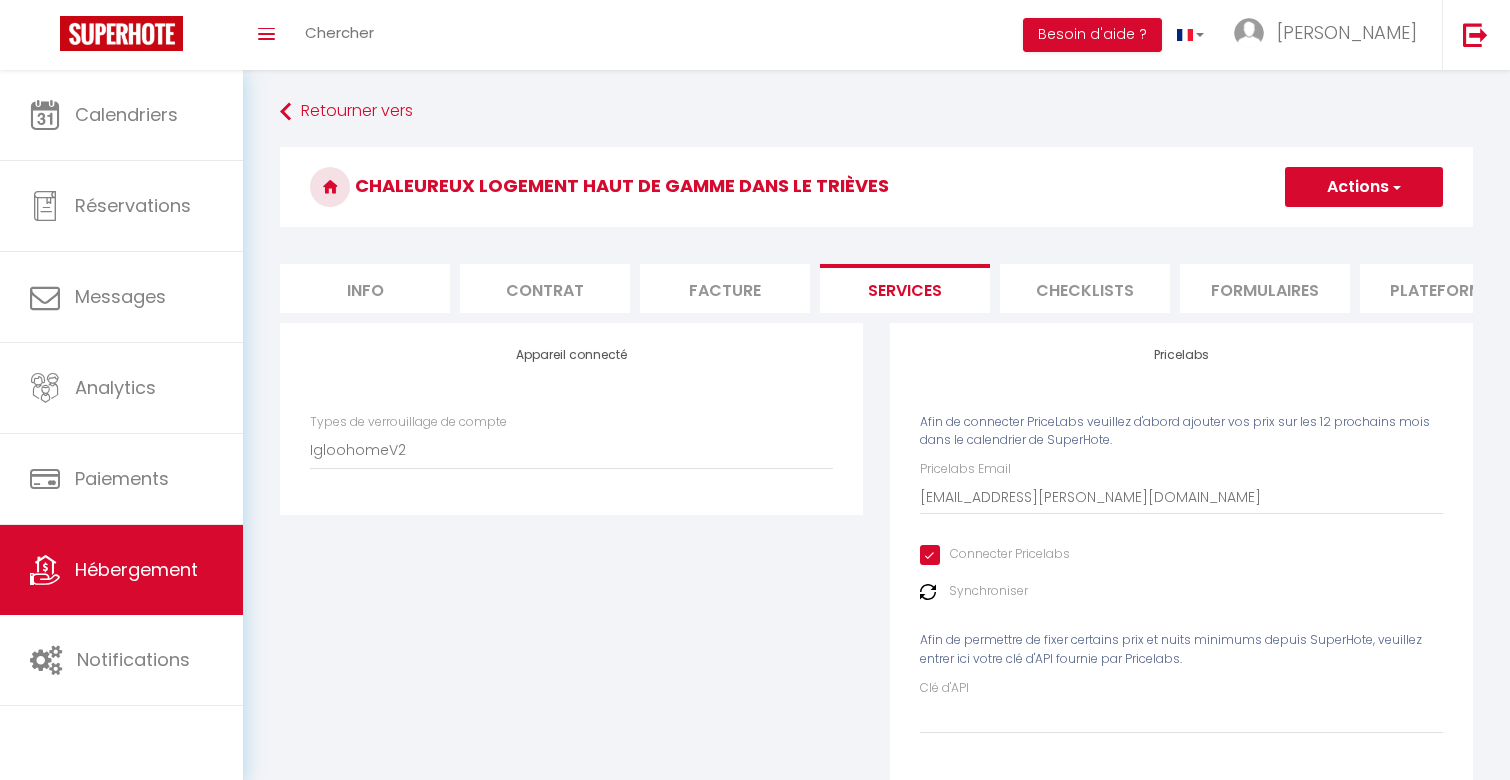 scroll, scrollTop: 0, scrollLeft: 0, axis: both 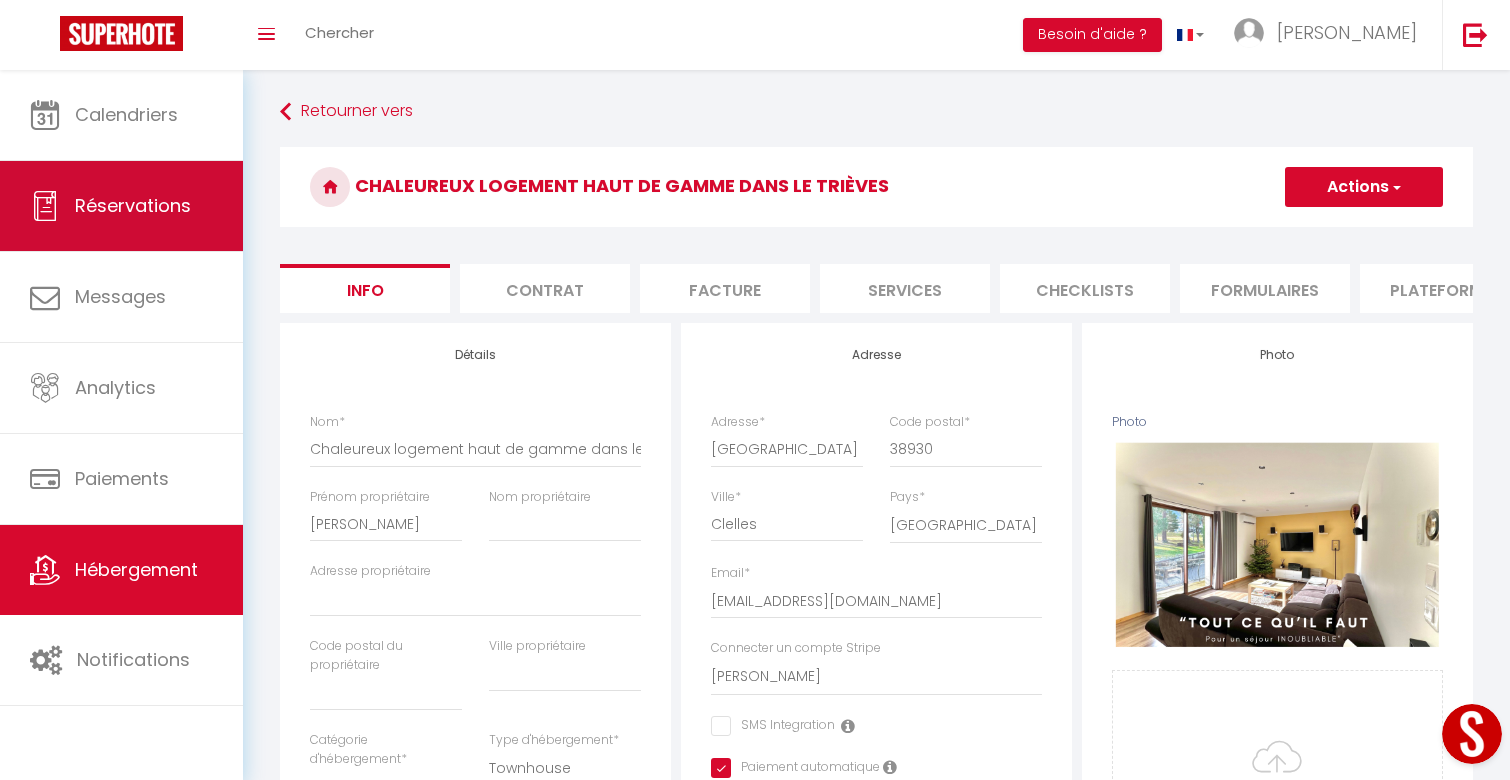 click on "Réservations" at bounding box center [133, 205] 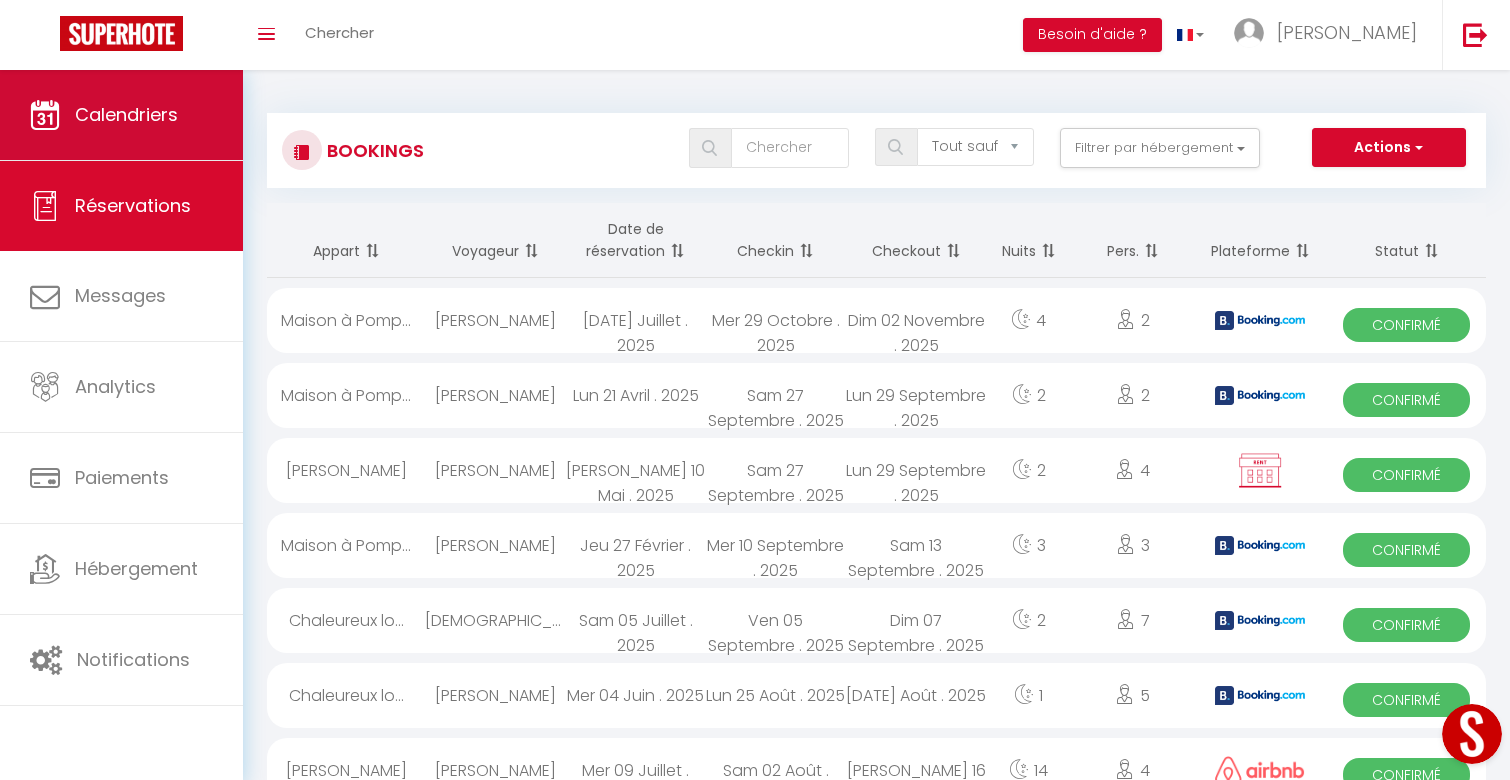 click on "Calendriers" at bounding box center (121, 115) 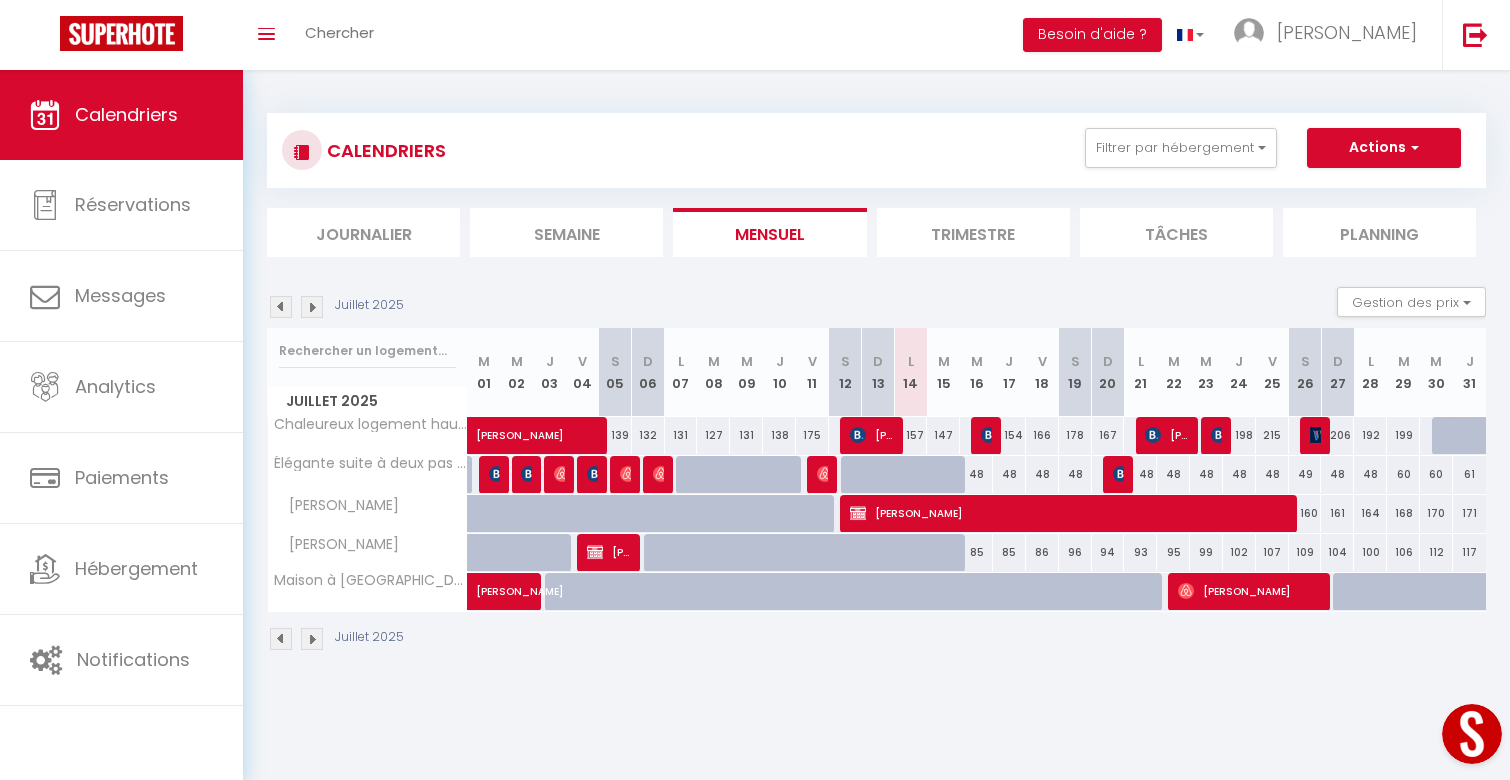 click at bounding box center (858, 435) 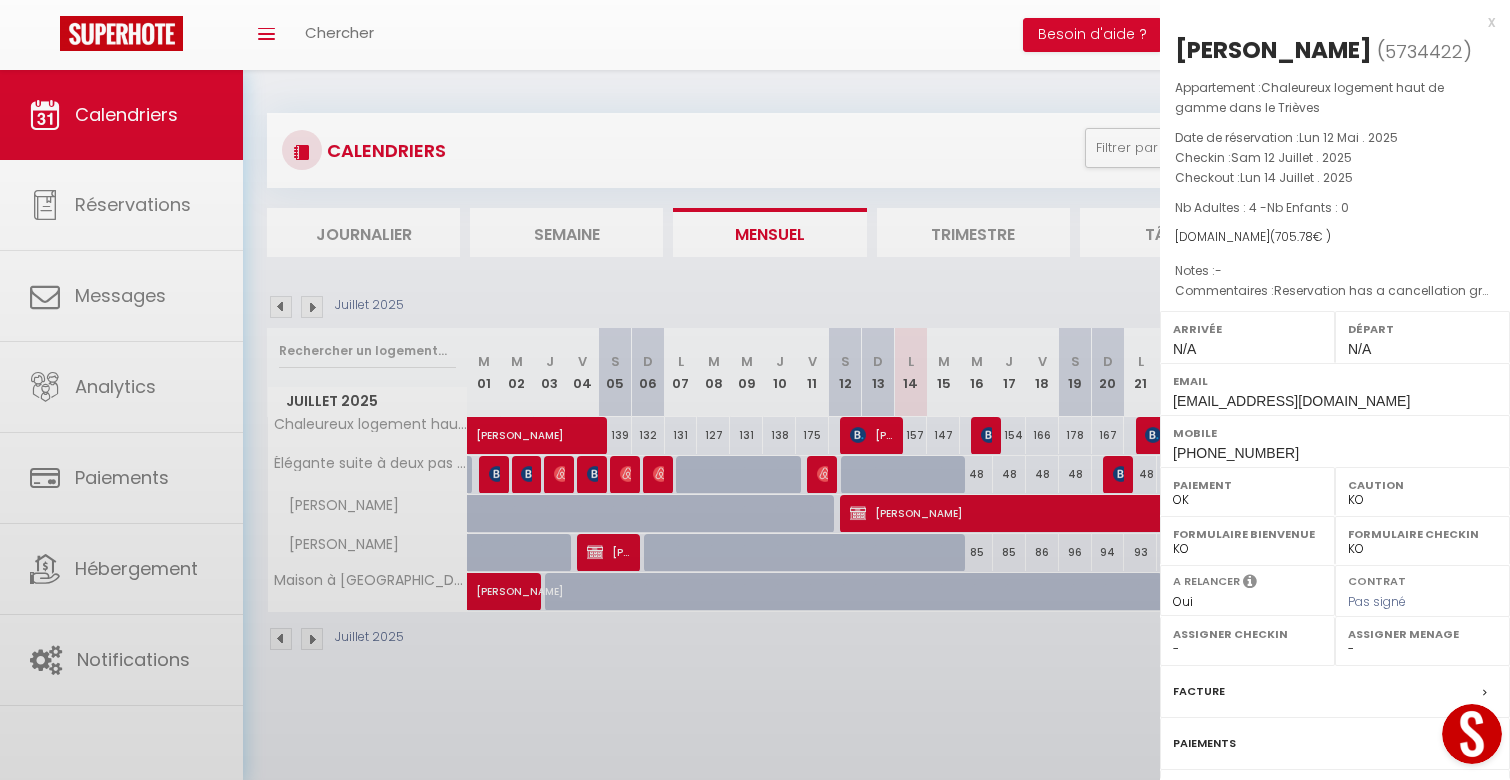 select on "25455" 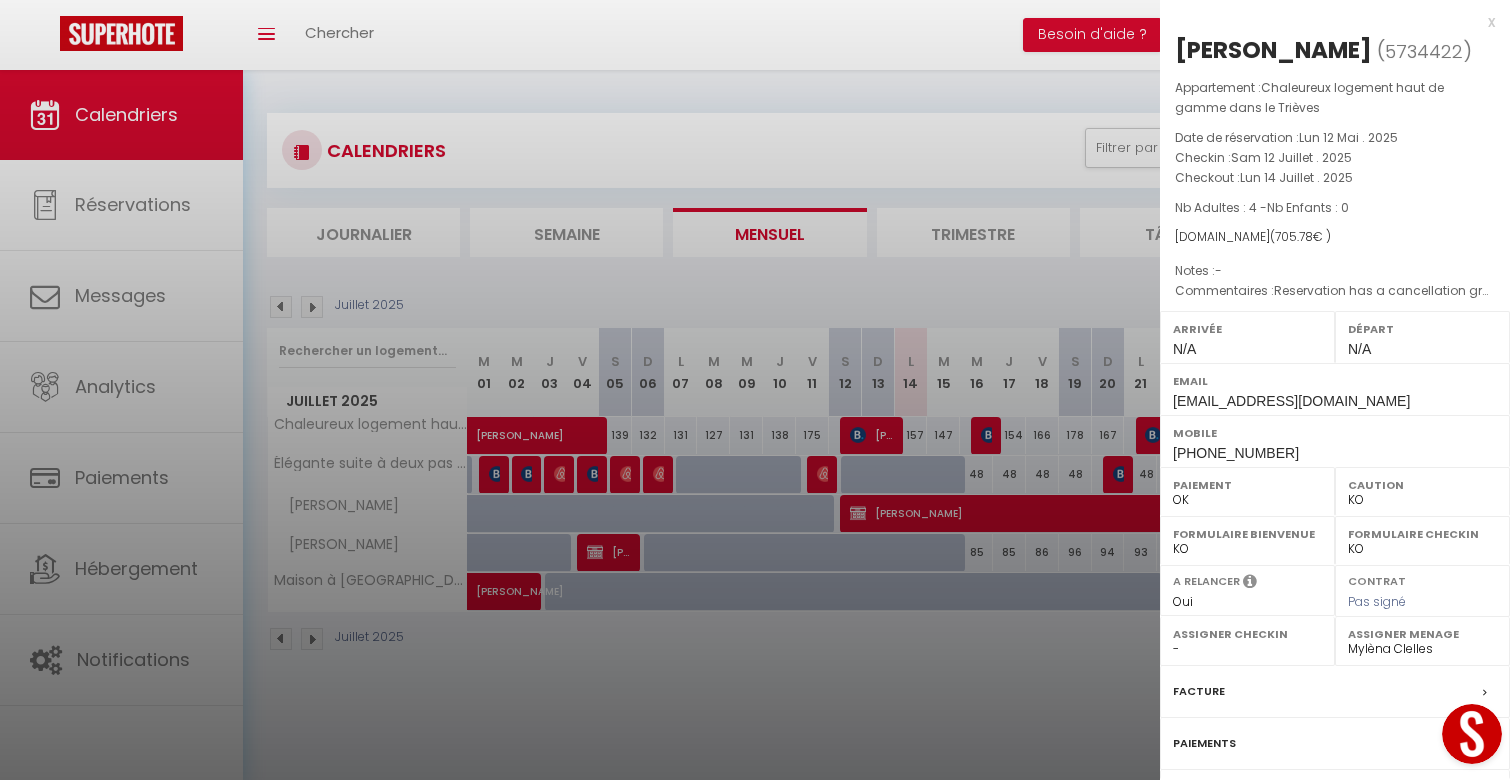 click at bounding box center (755, 390) 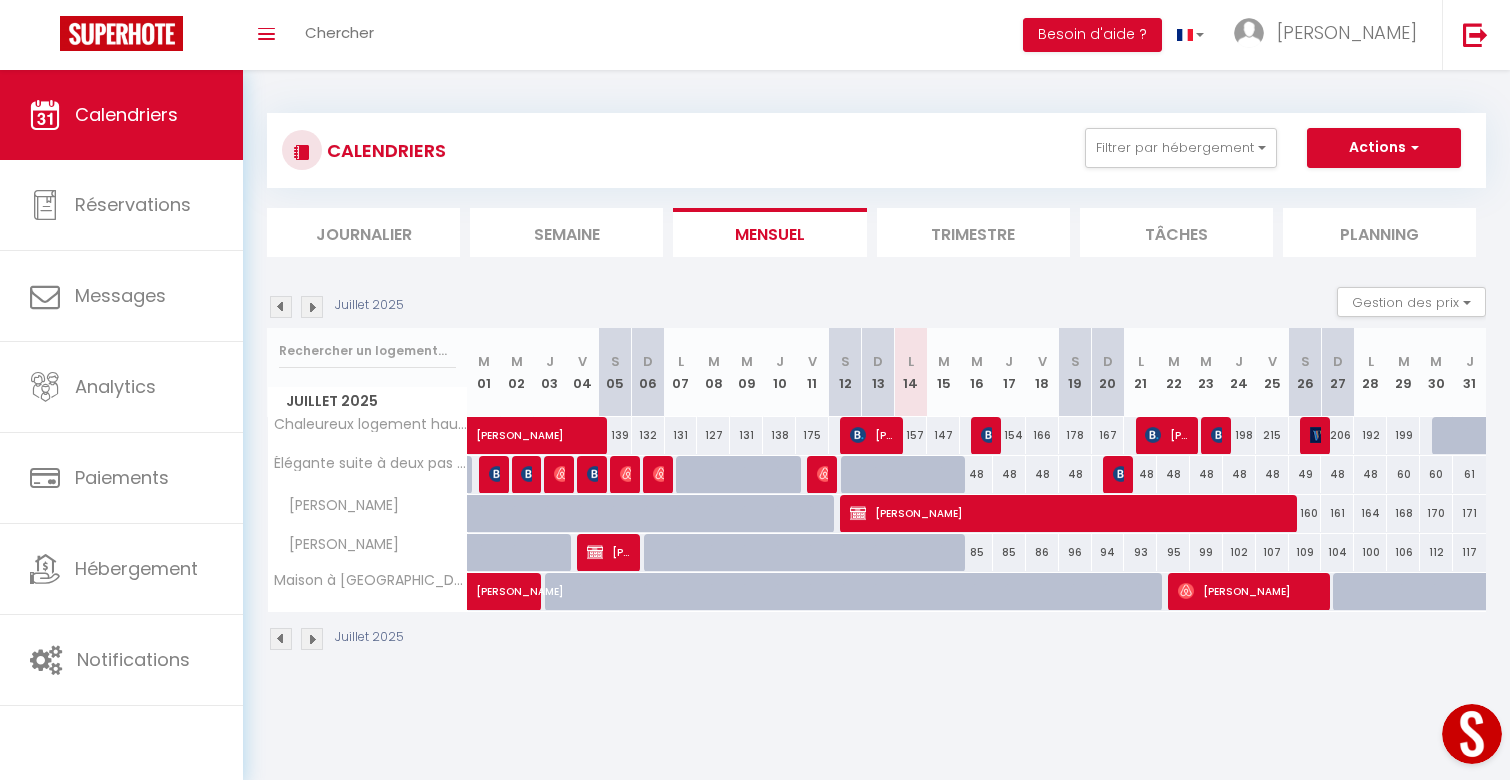 click at bounding box center (989, 435) 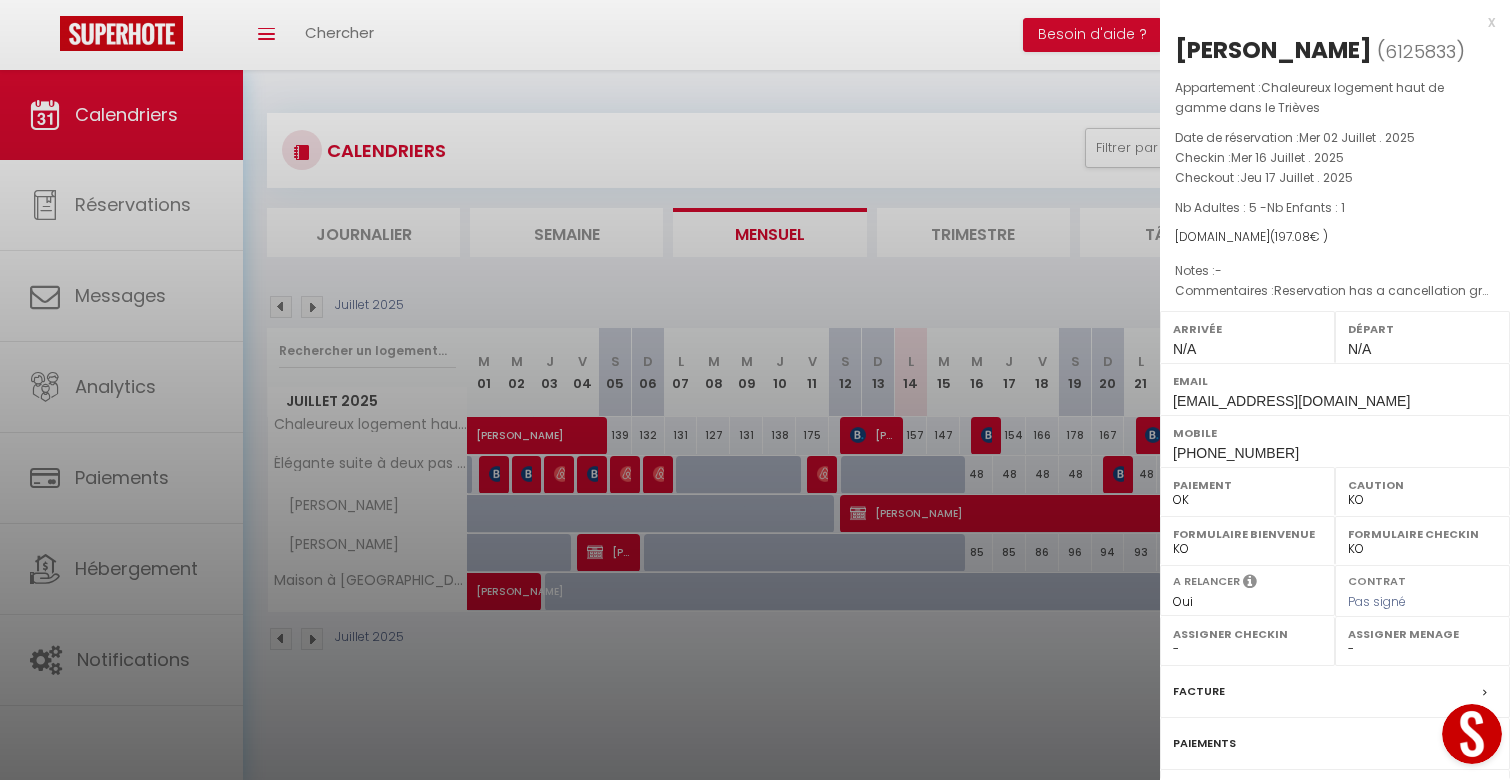 click on "6125833" at bounding box center [1420, 51] 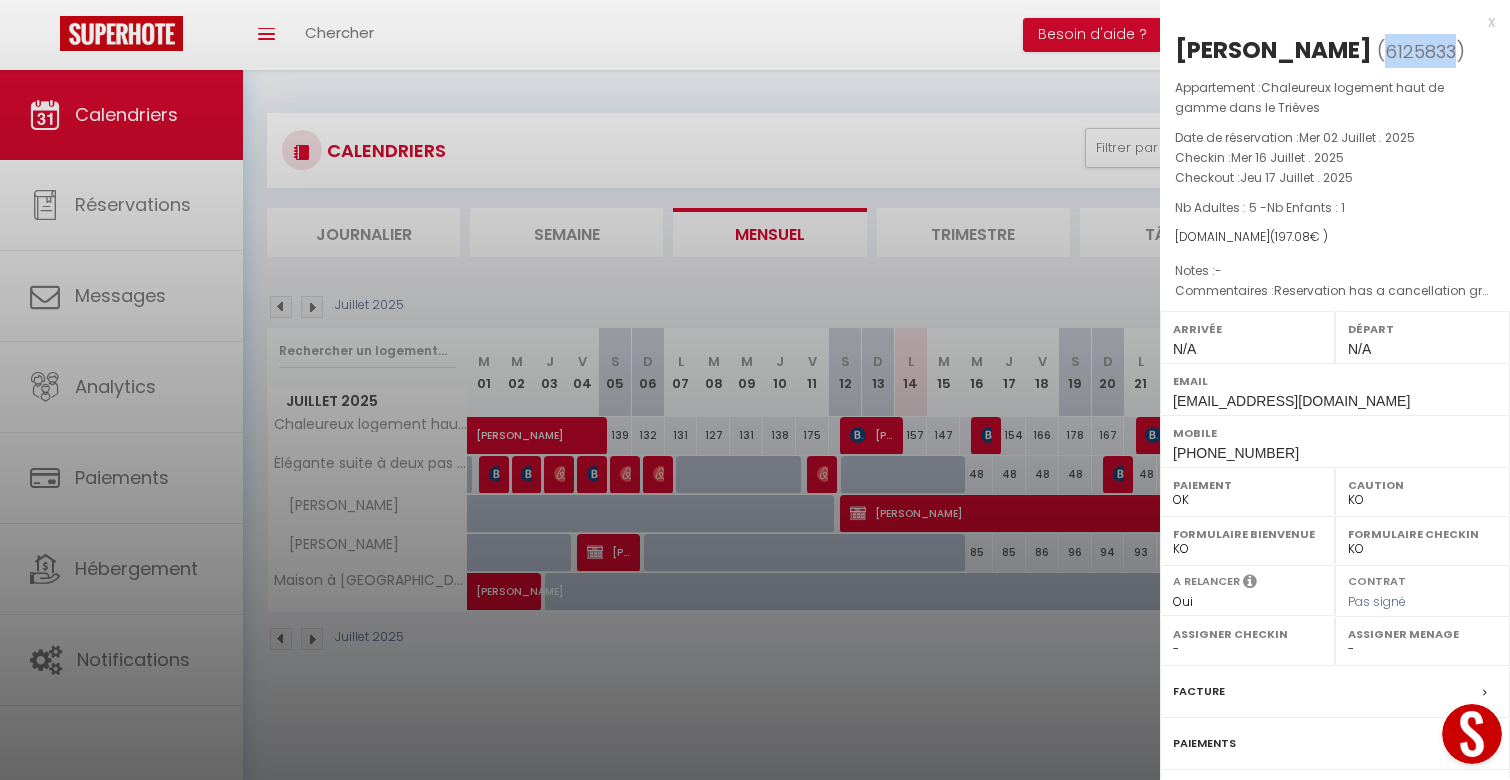 click on "6125833" at bounding box center [1420, 51] 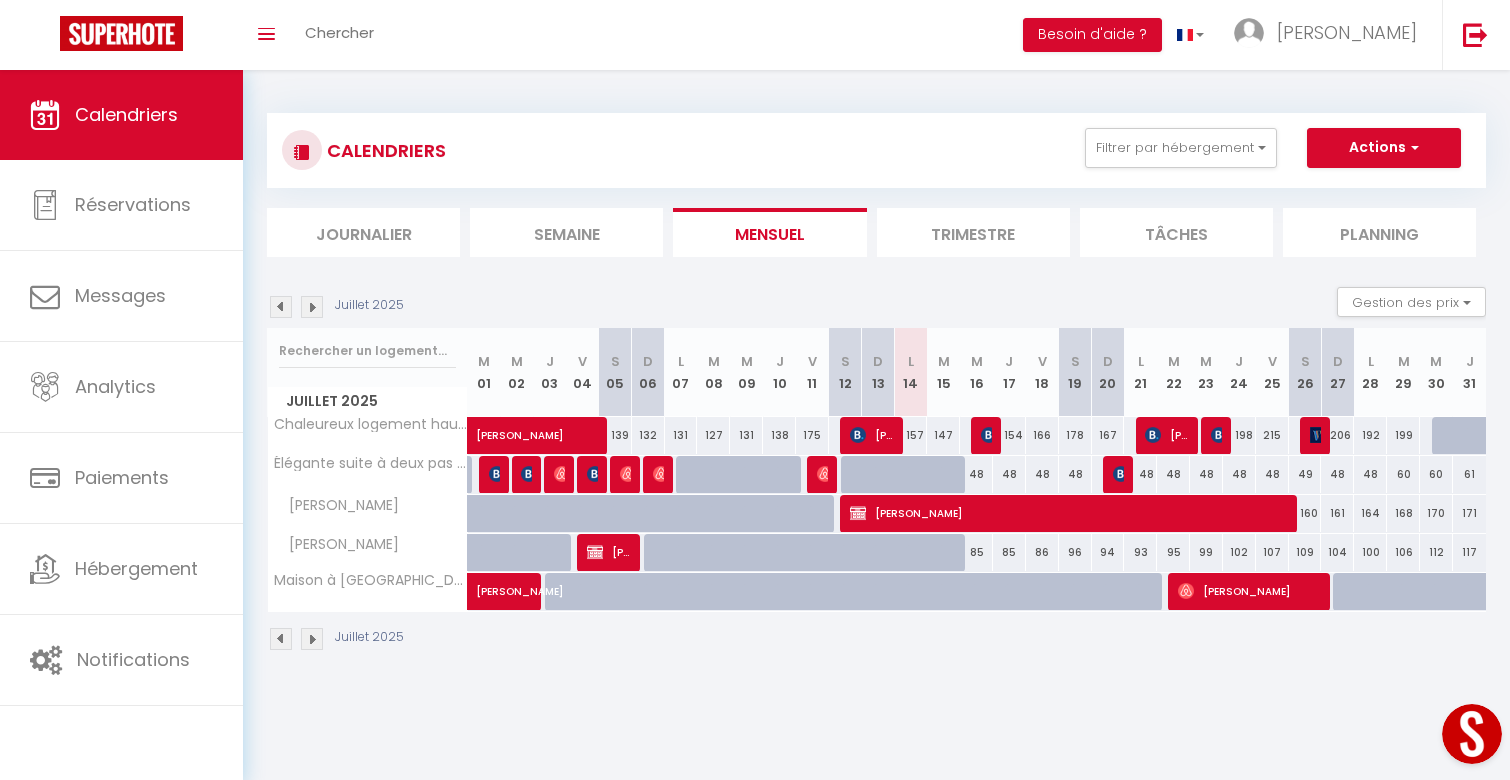 click on "206" at bounding box center (1337, 435) 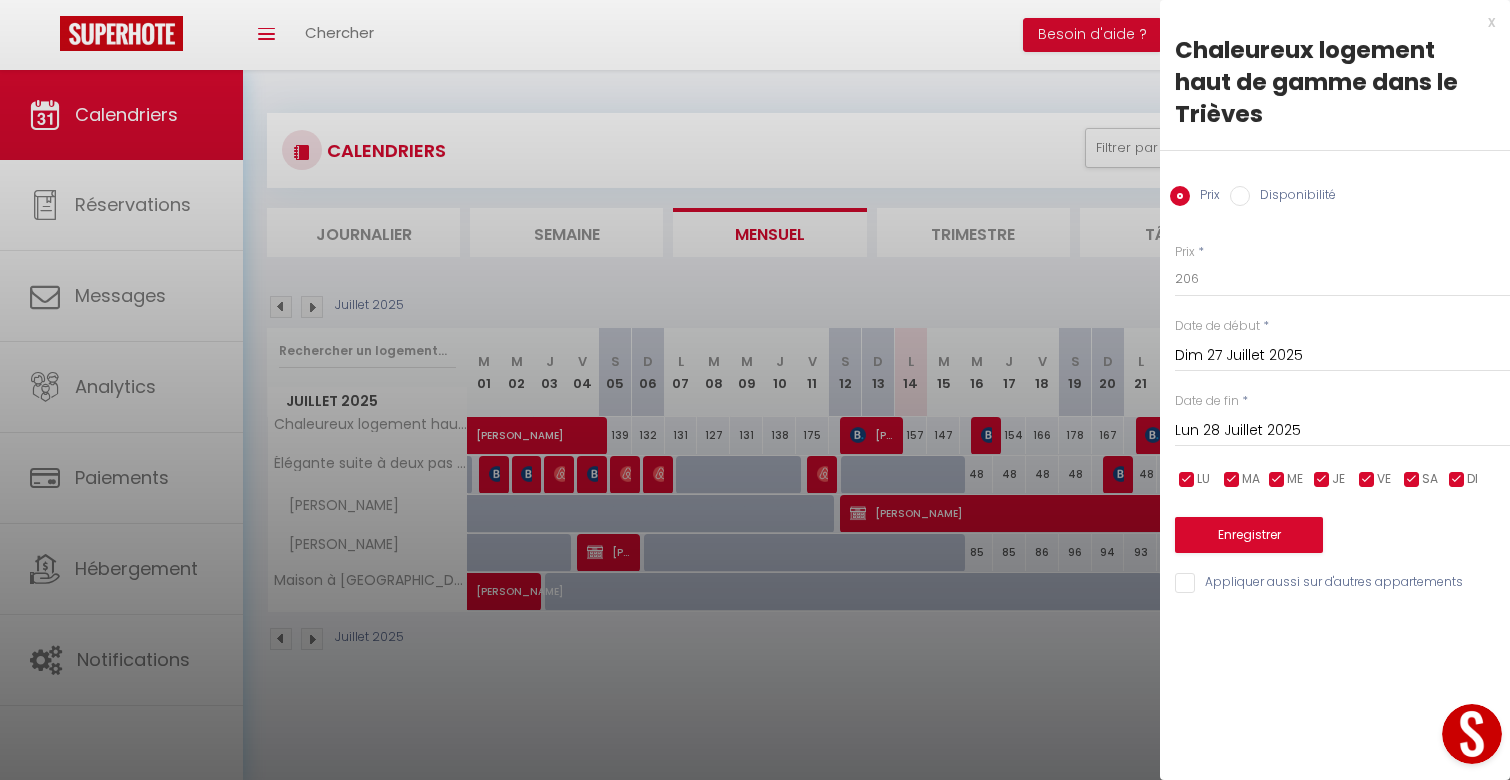 click at bounding box center [755, 390] 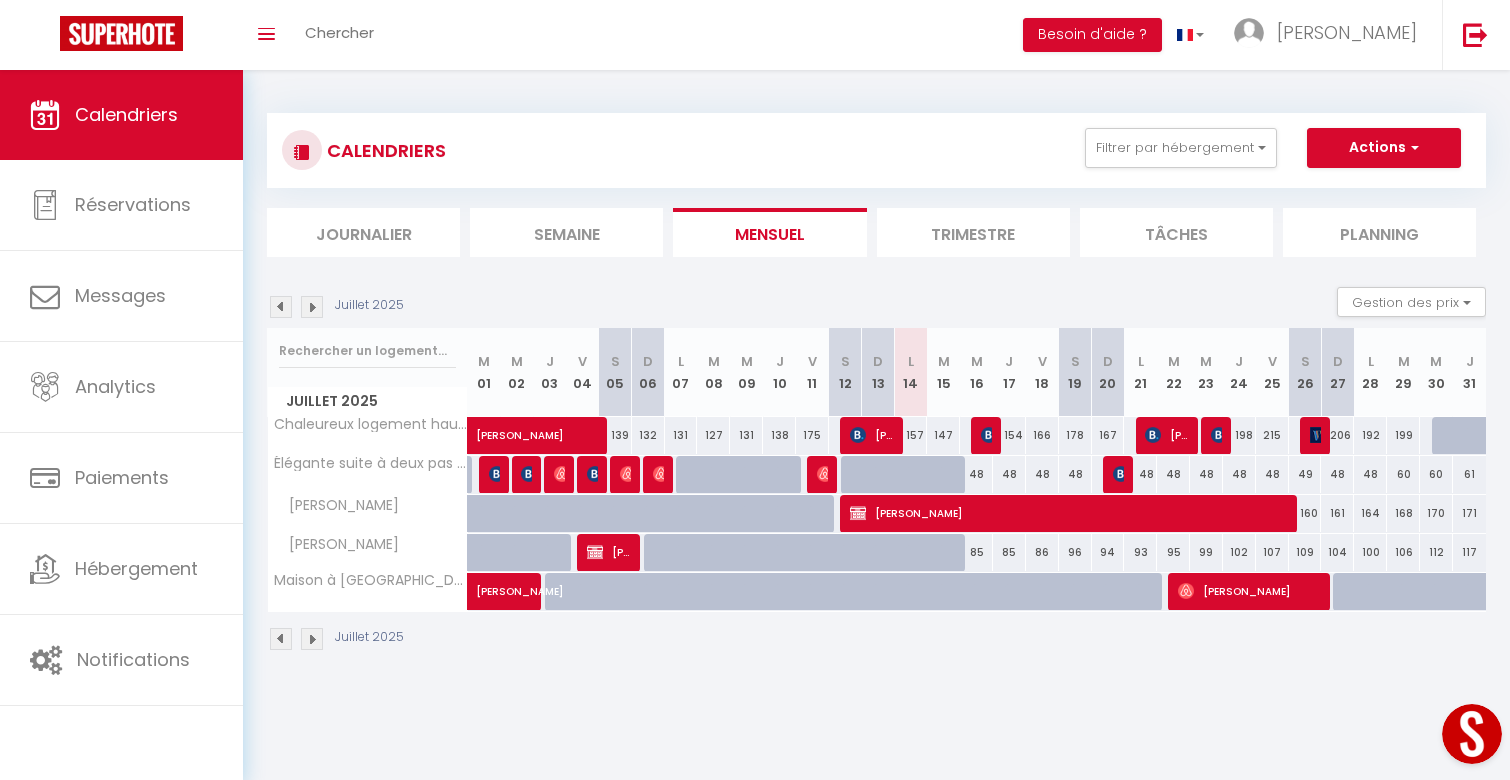 click at bounding box center [1318, 435] 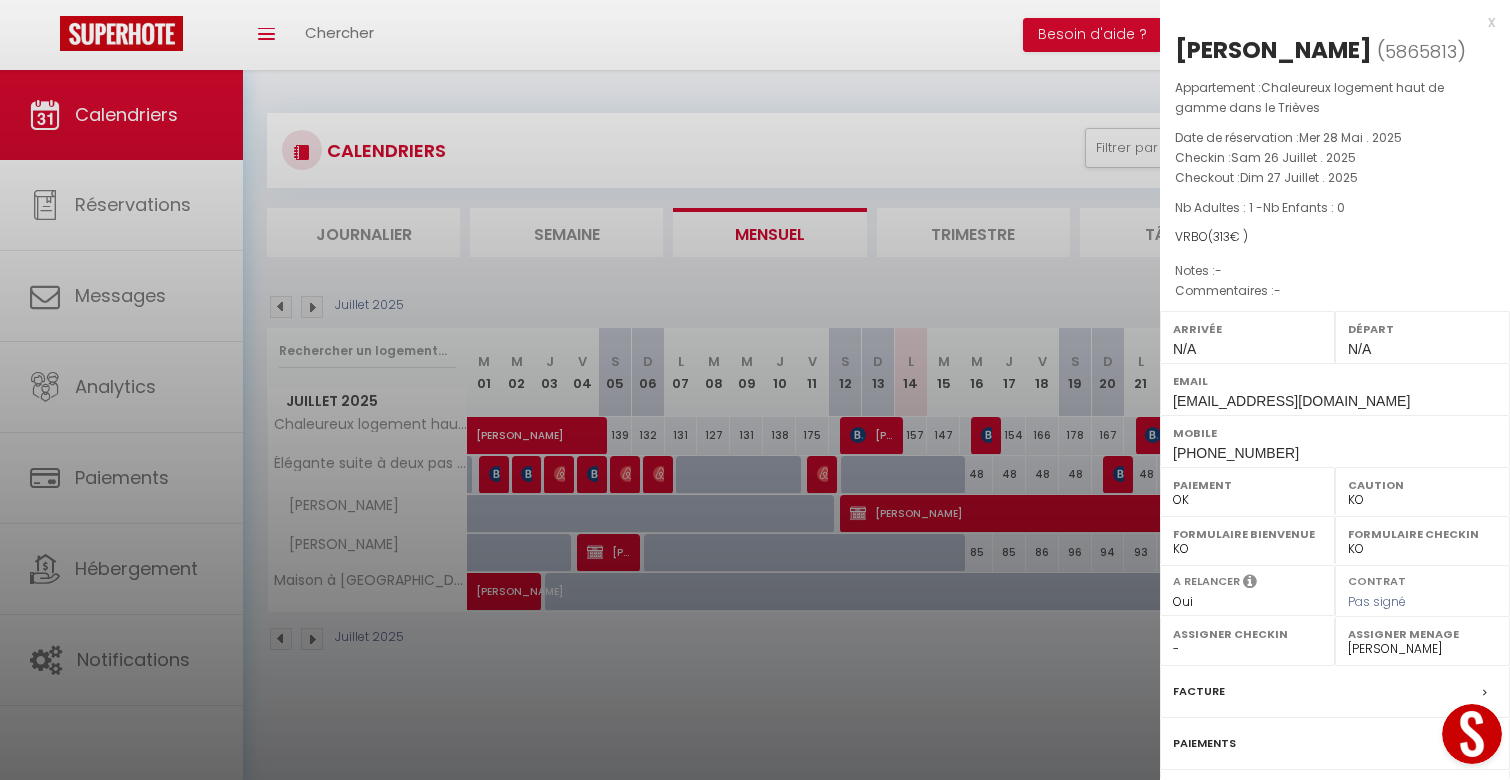 click at bounding box center (755, 390) 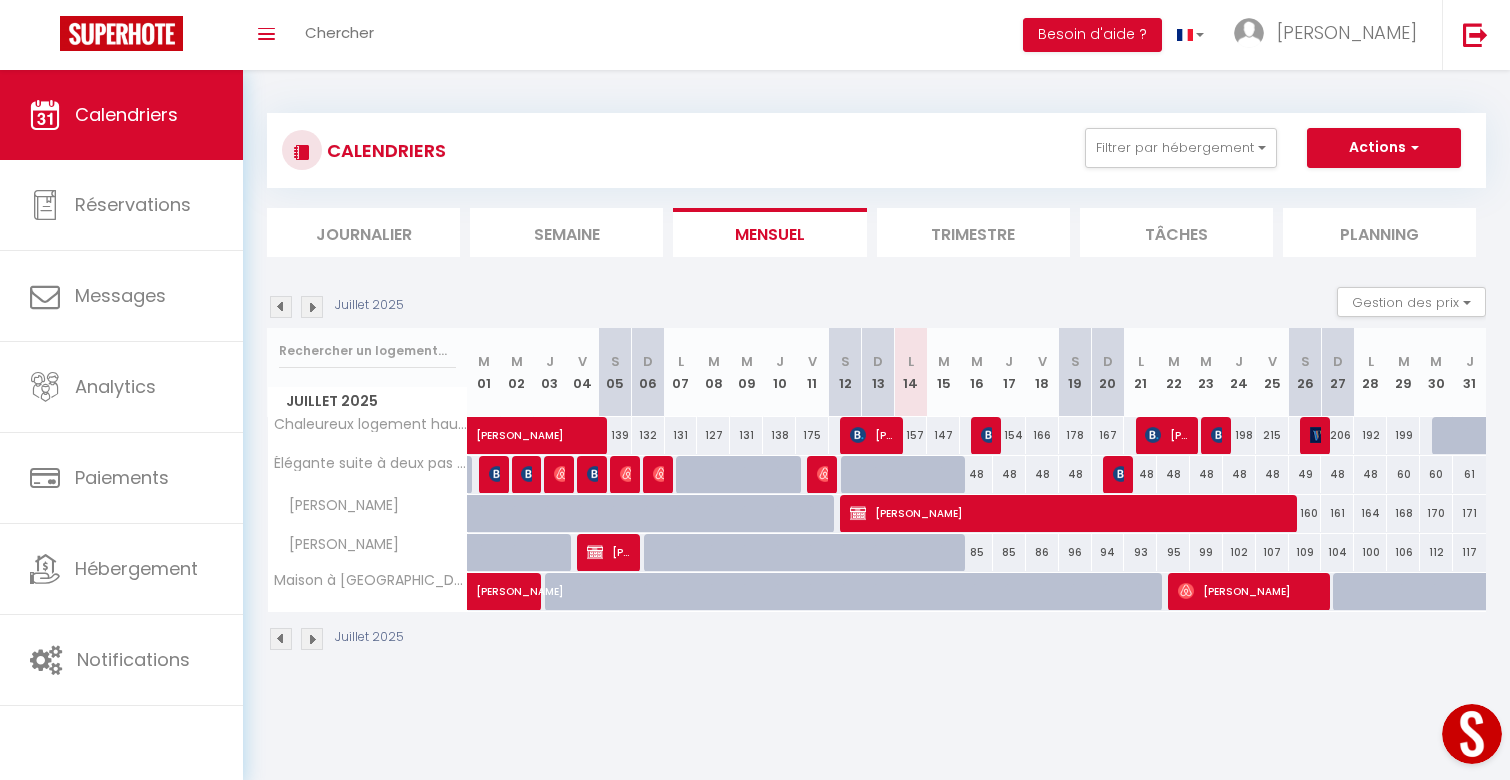 click at bounding box center (989, 435) 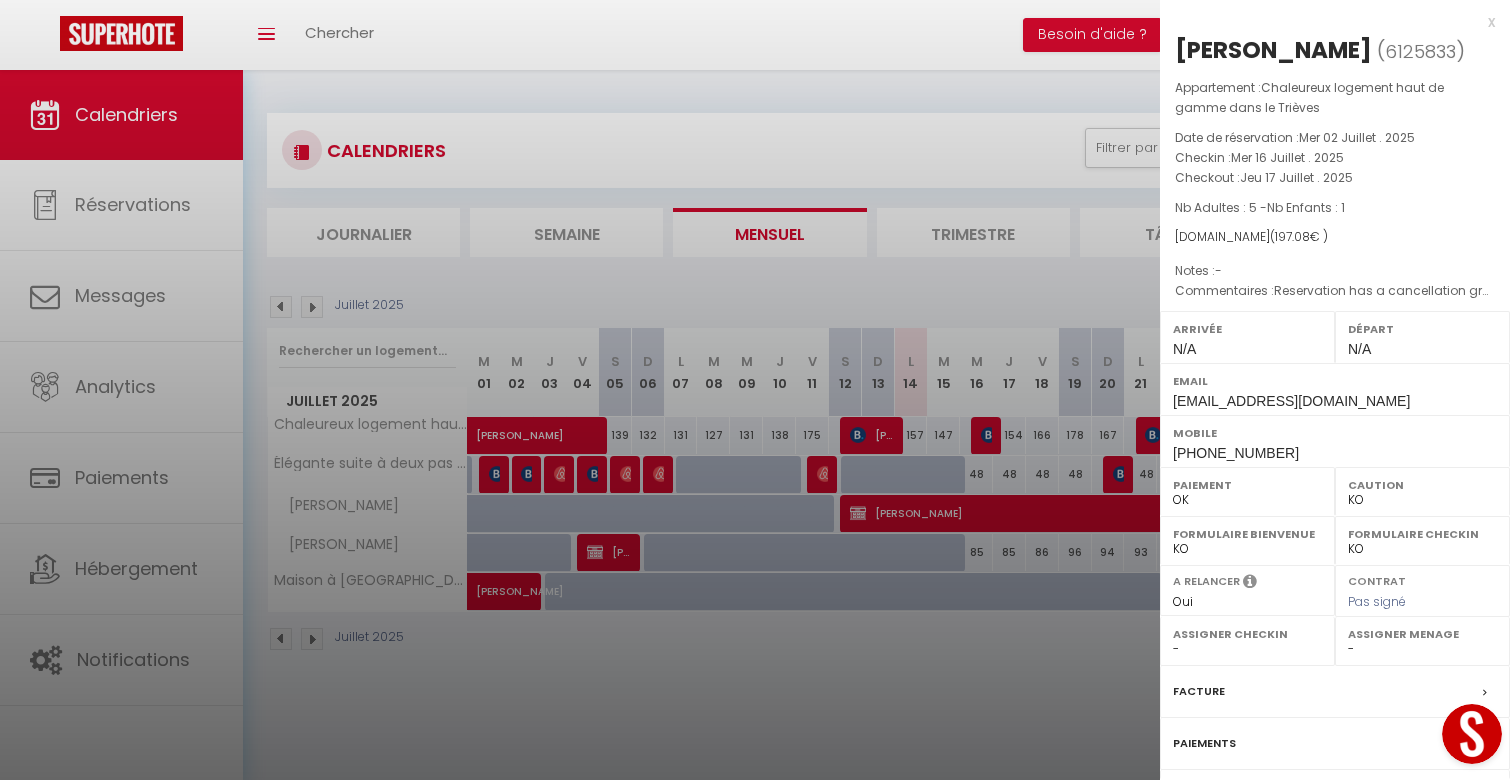 select on "25455" 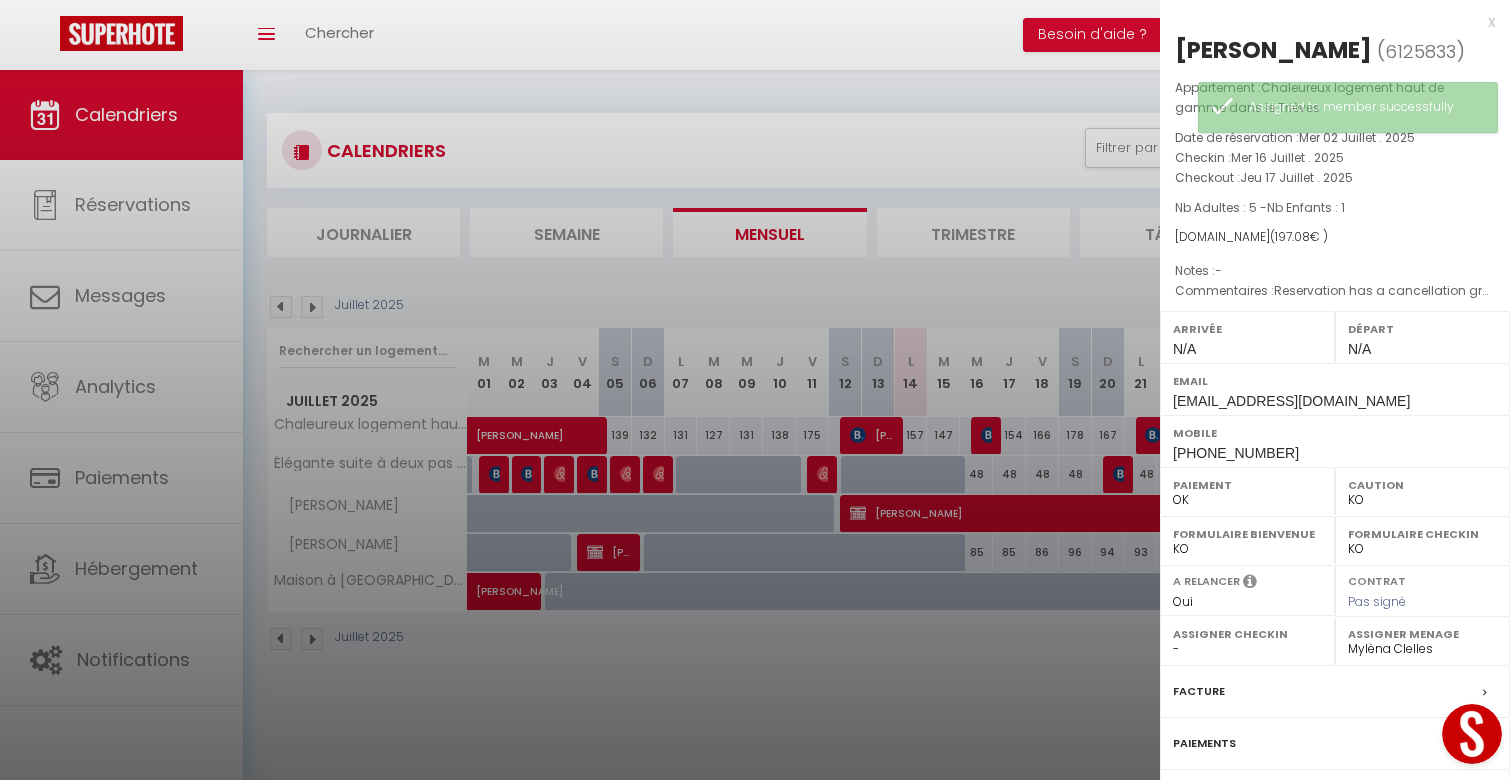 click at bounding box center [755, 390] 